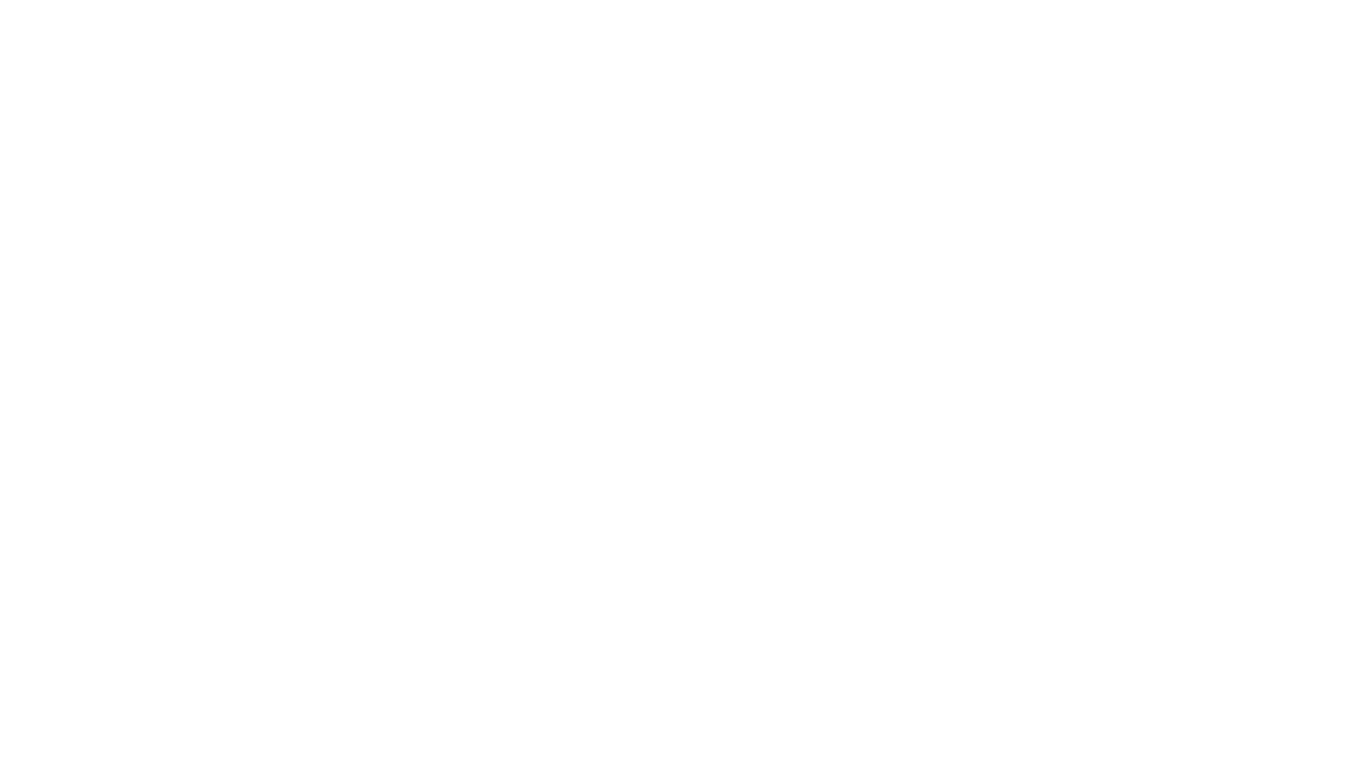 scroll, scrollTop: 0, scrollLeft: 0, axis: both 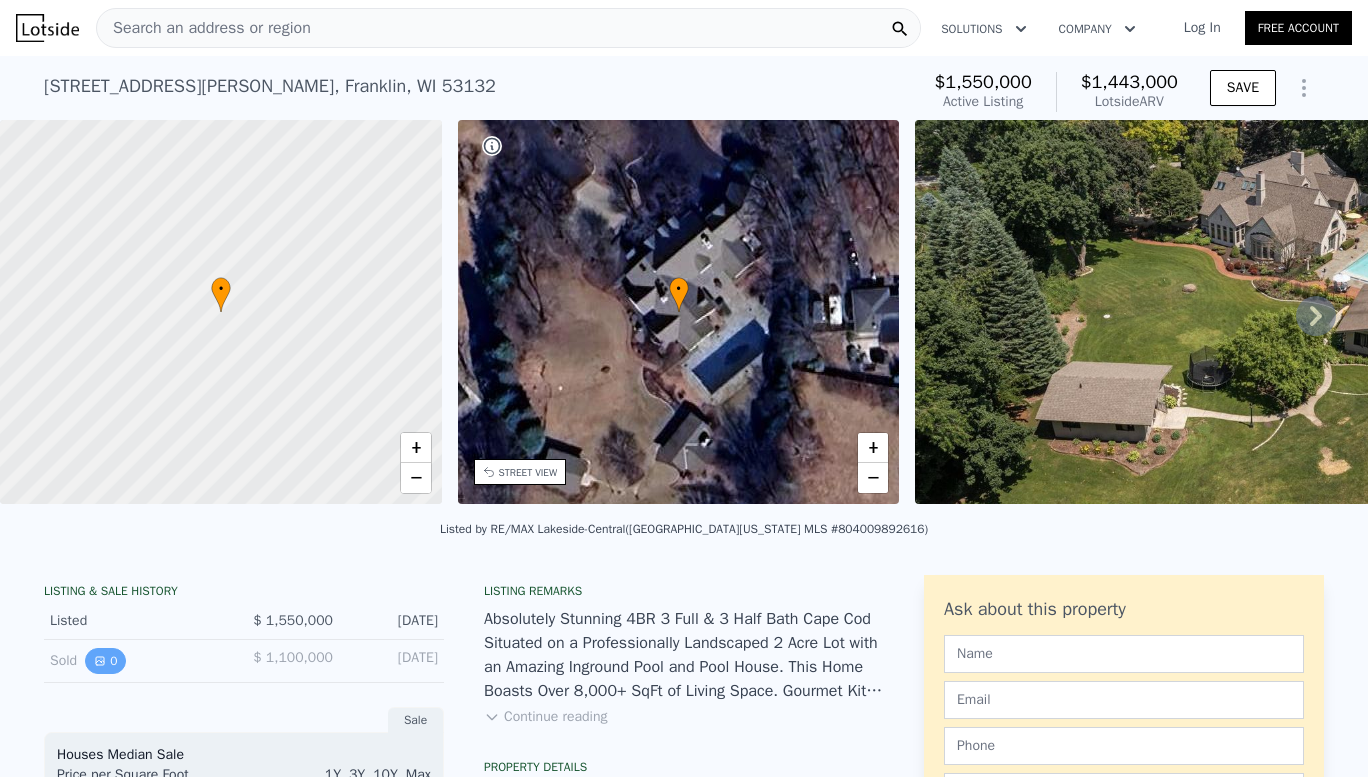 click 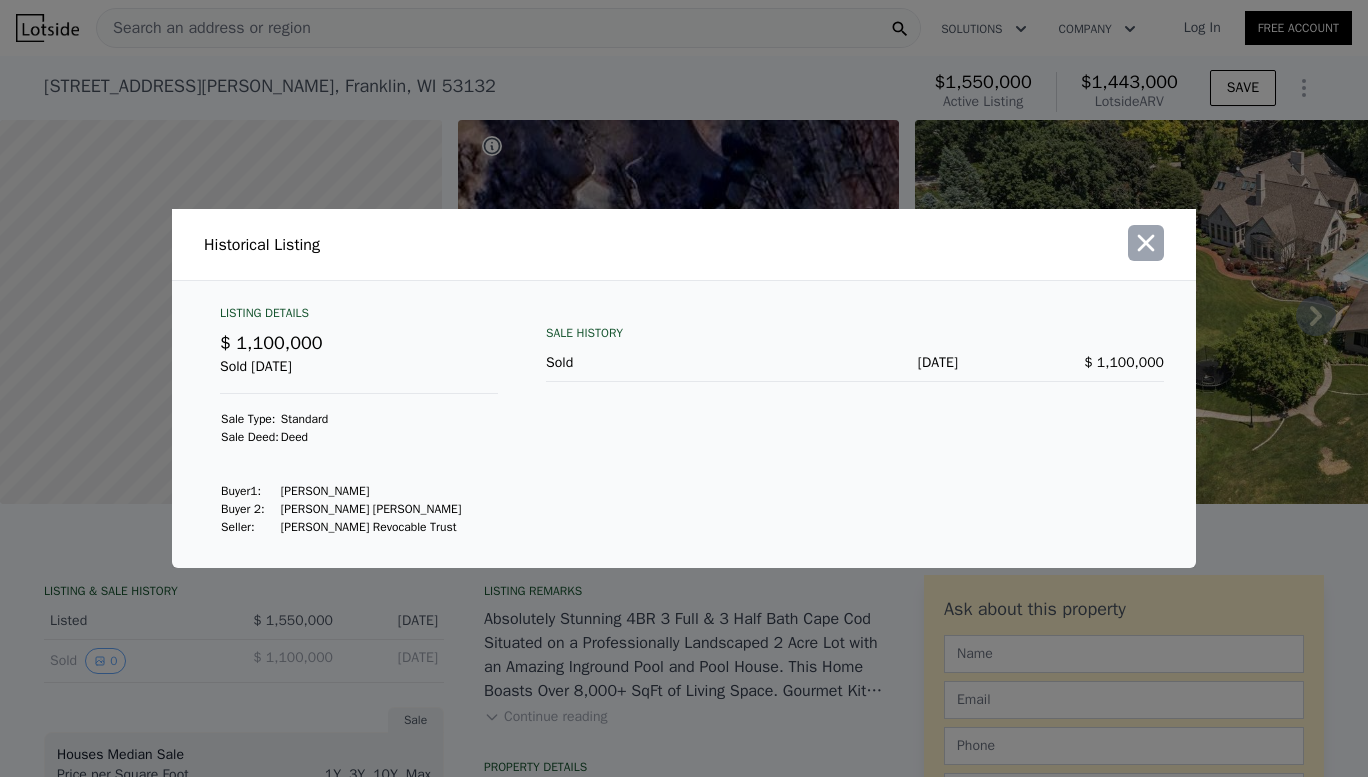 click 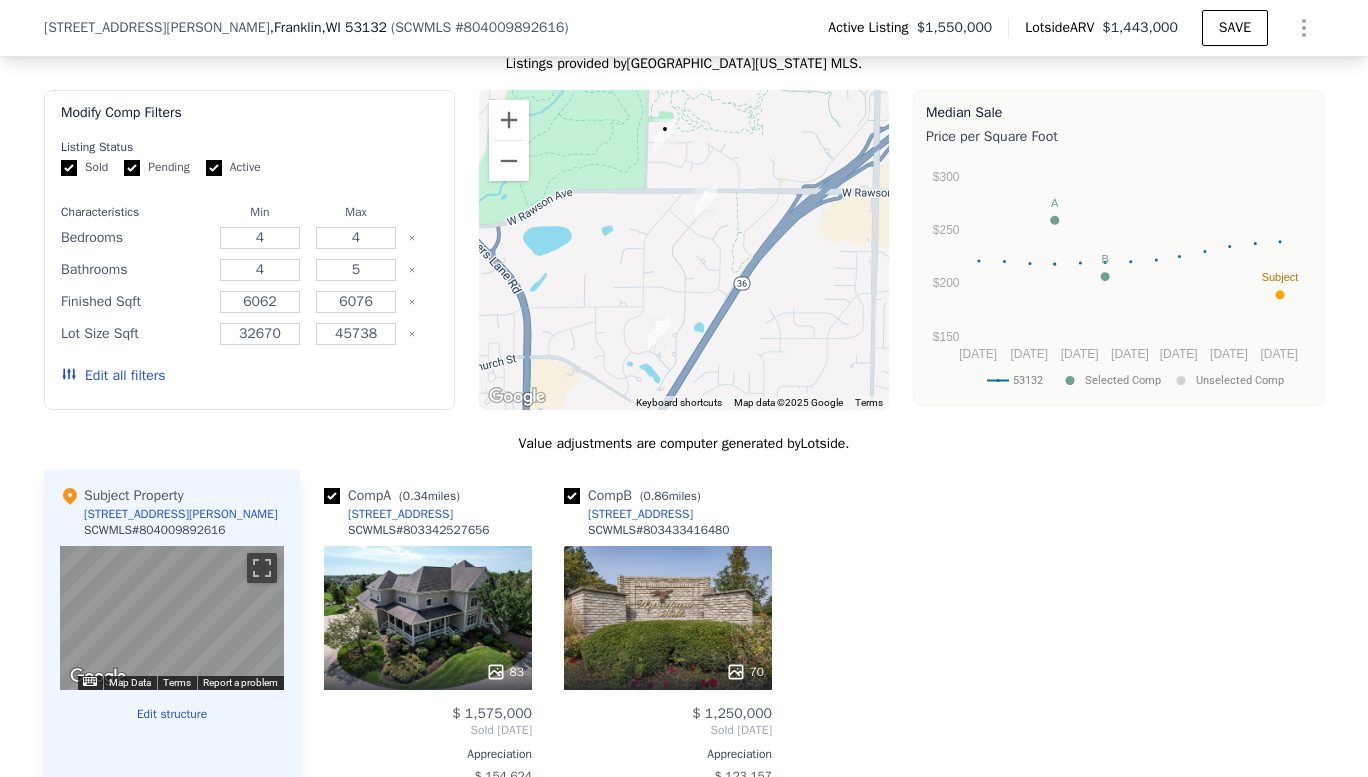 scroll, scrollTop: 1603, scrollLeft: 0, axis: vertical 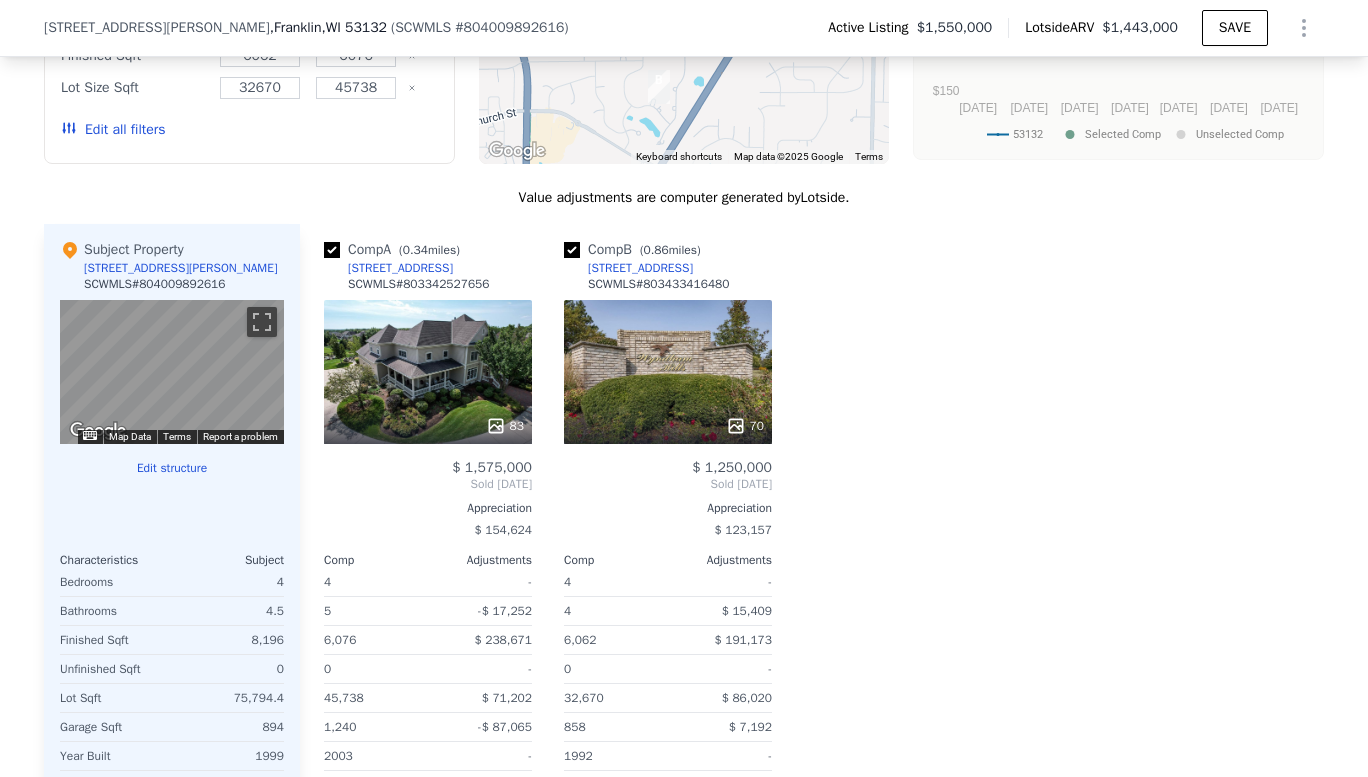 click on "83" at bounding box center (428, 372) 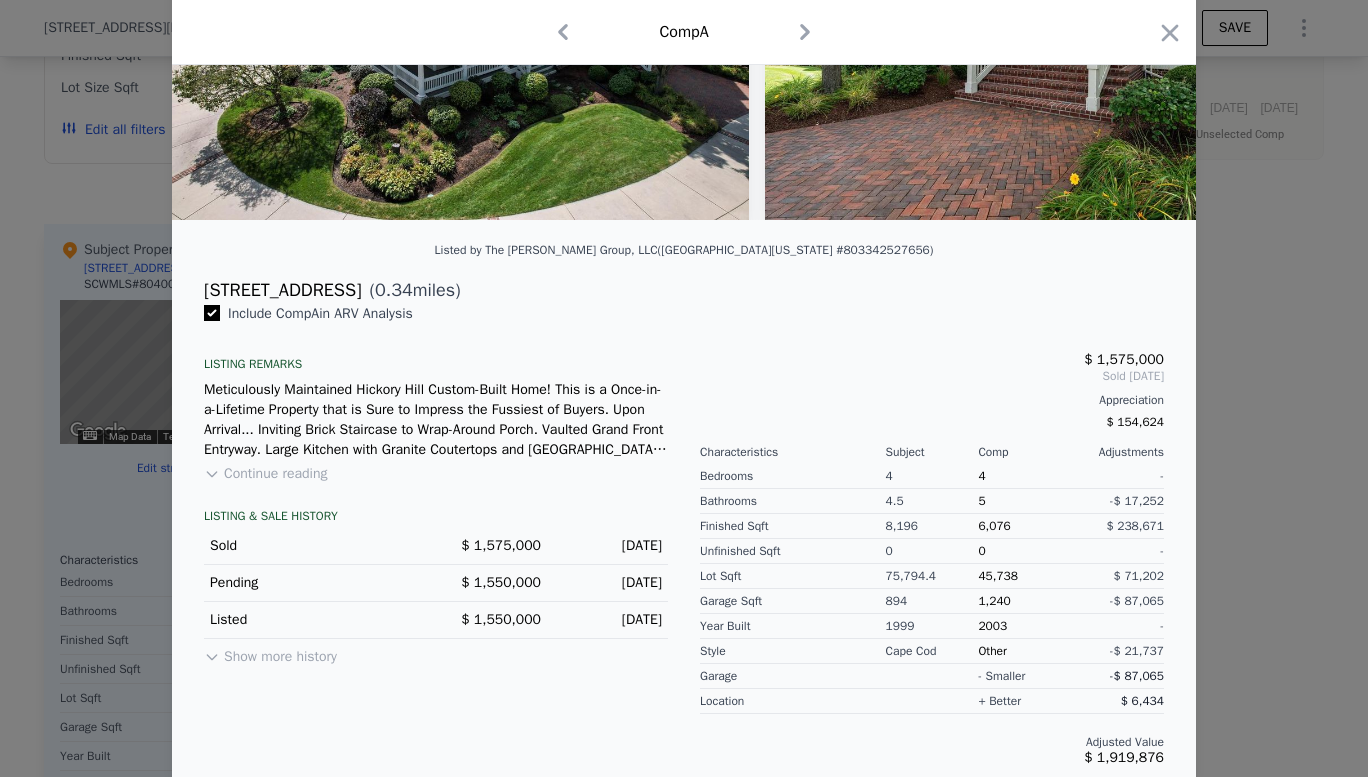 scroll, scrollTop: 291, scrollLeft: 0, axis: vertical 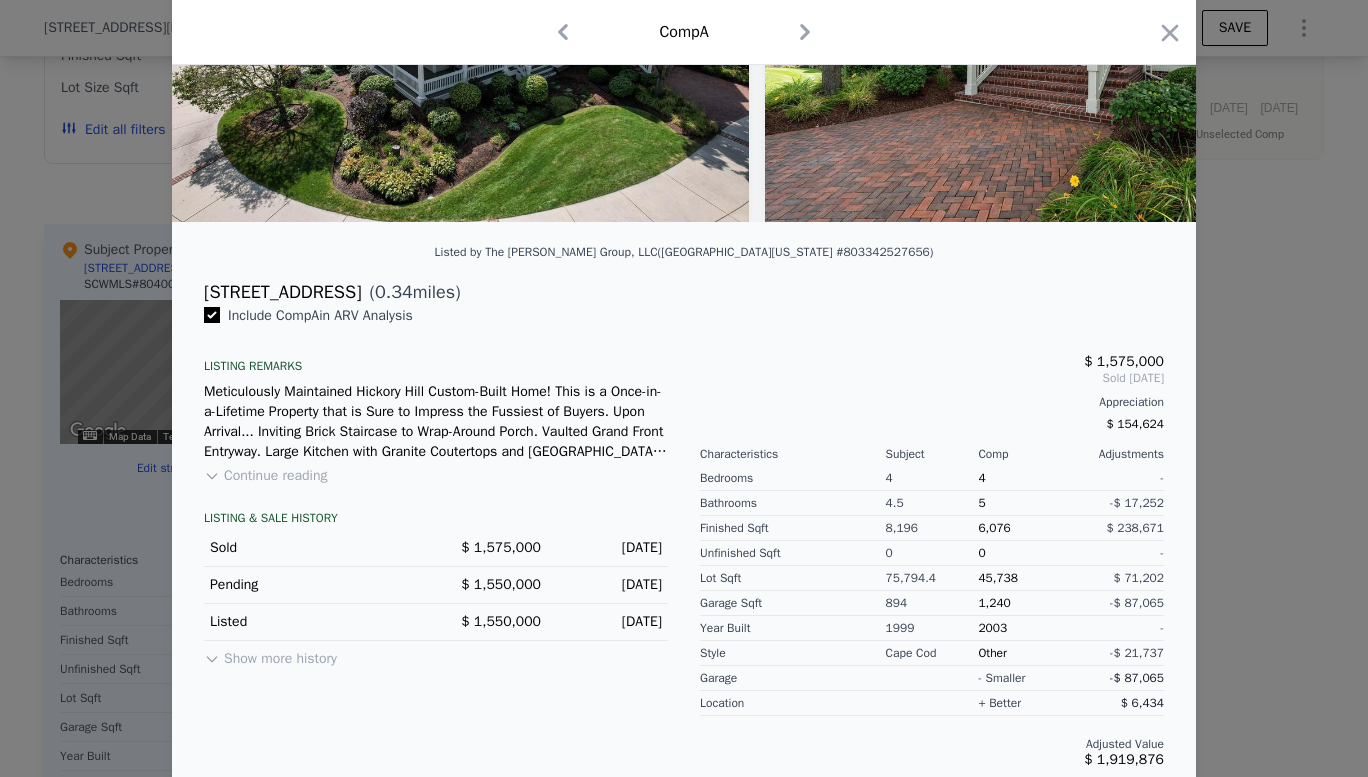 click on "Show more history" at bounding box center (270, 655) 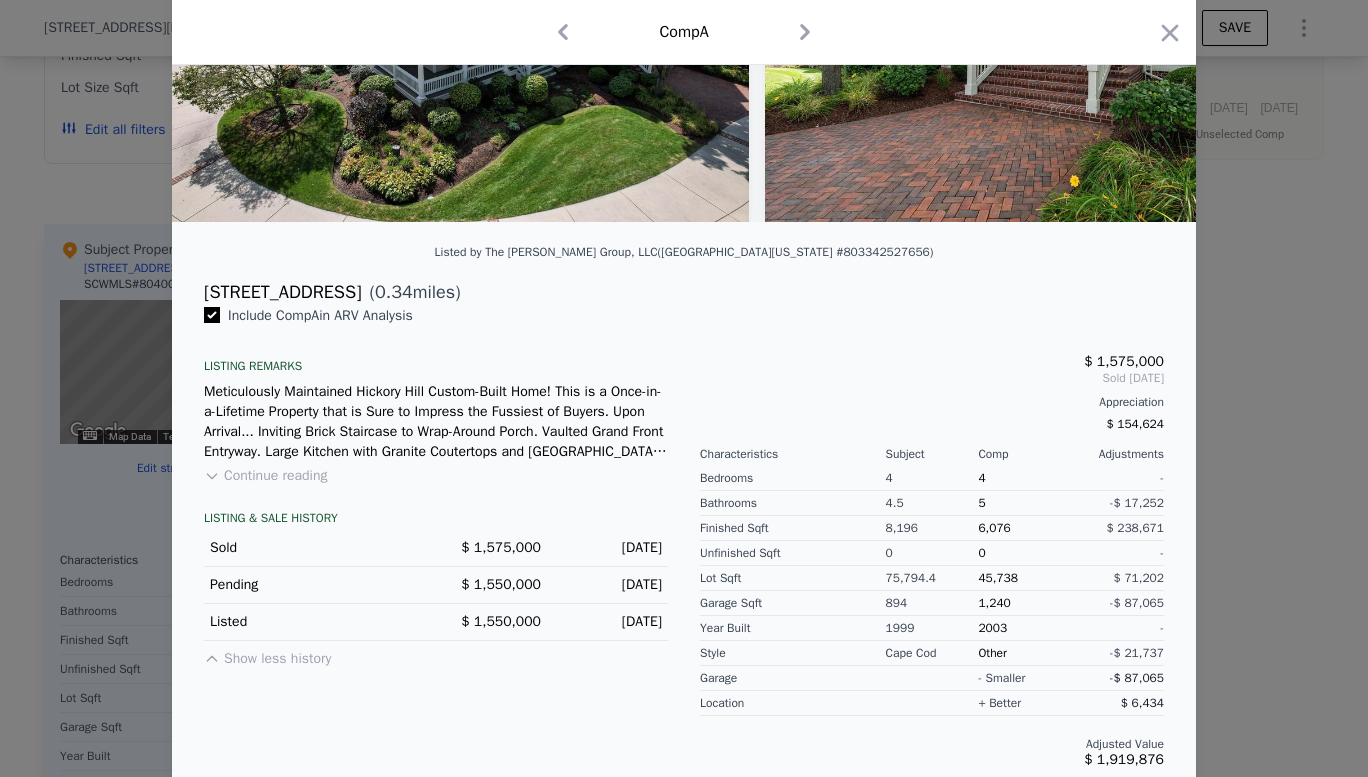 click on "Continue reading" at bounding box center [265, 476] 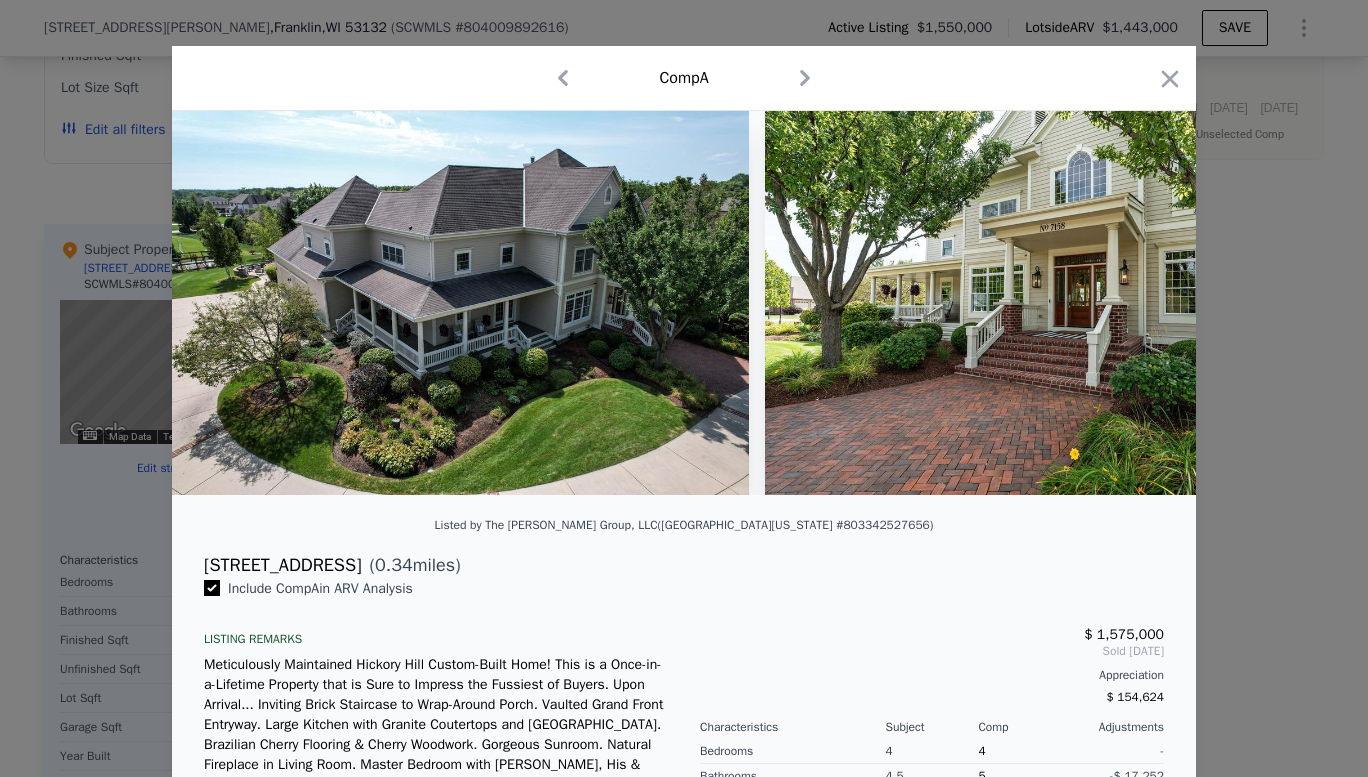 scroll, scrollTop: 0, scrollLeft: 0, axis: both 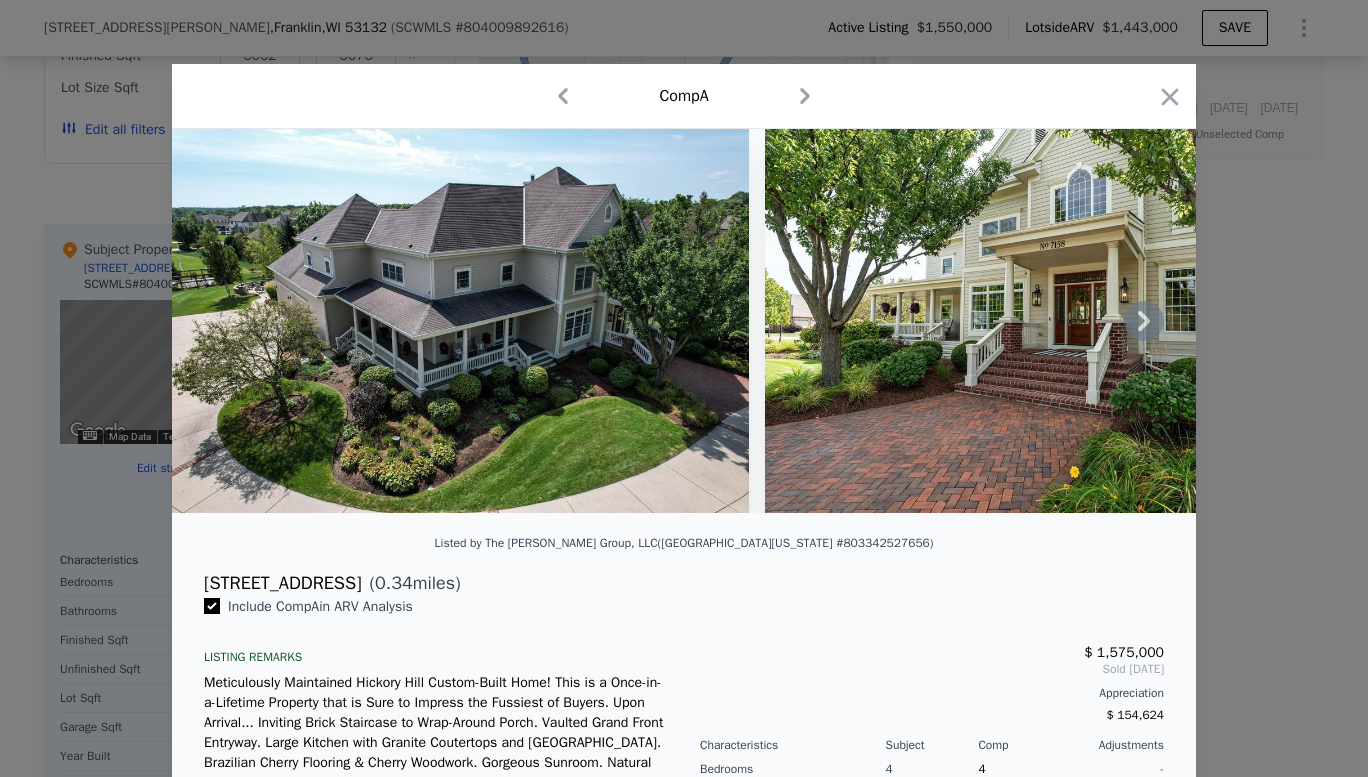 click 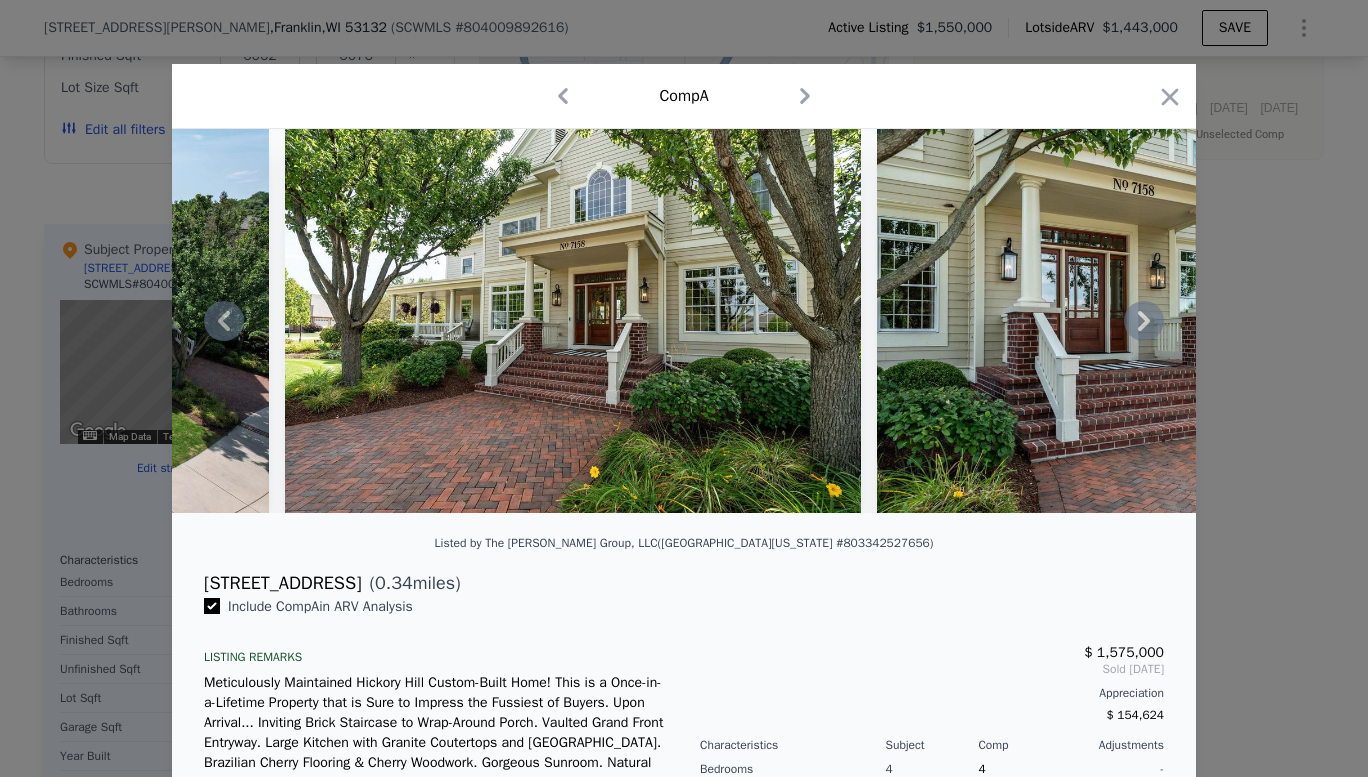 click 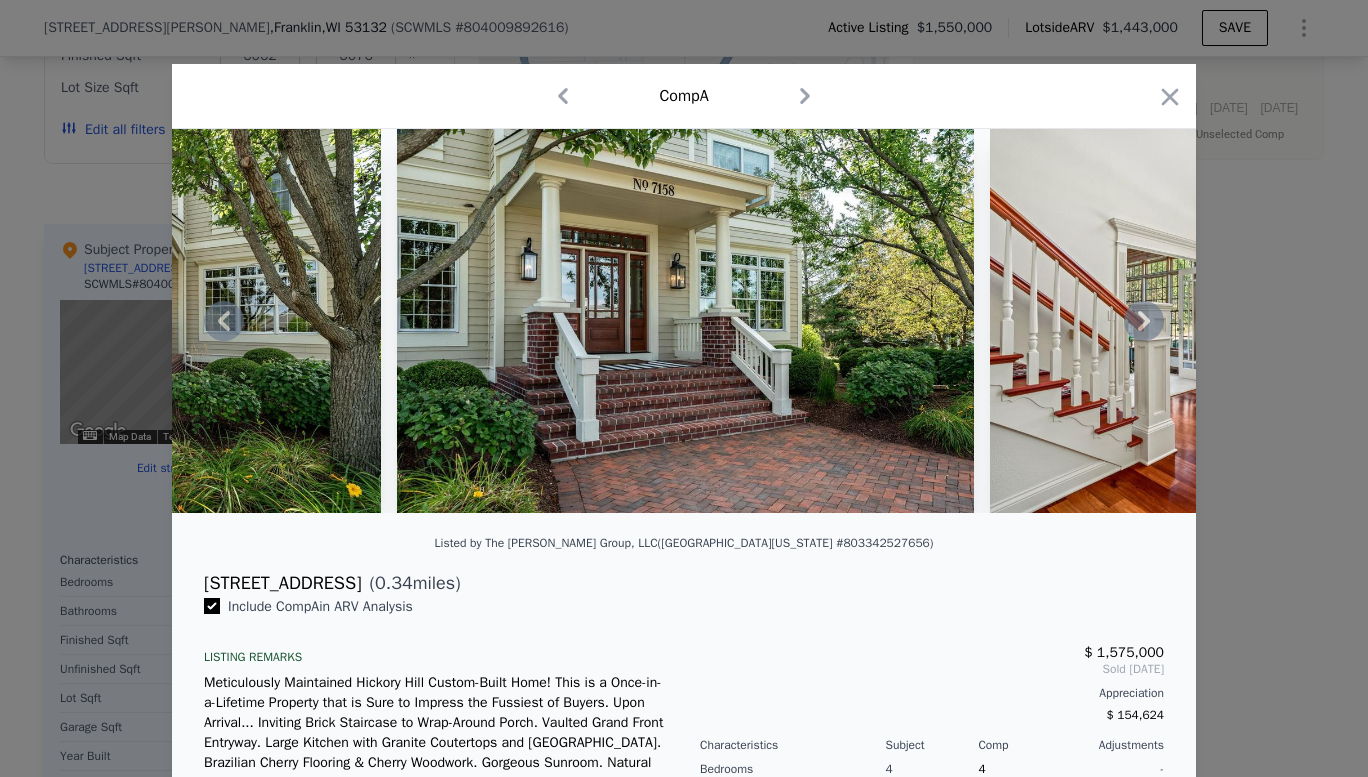 click 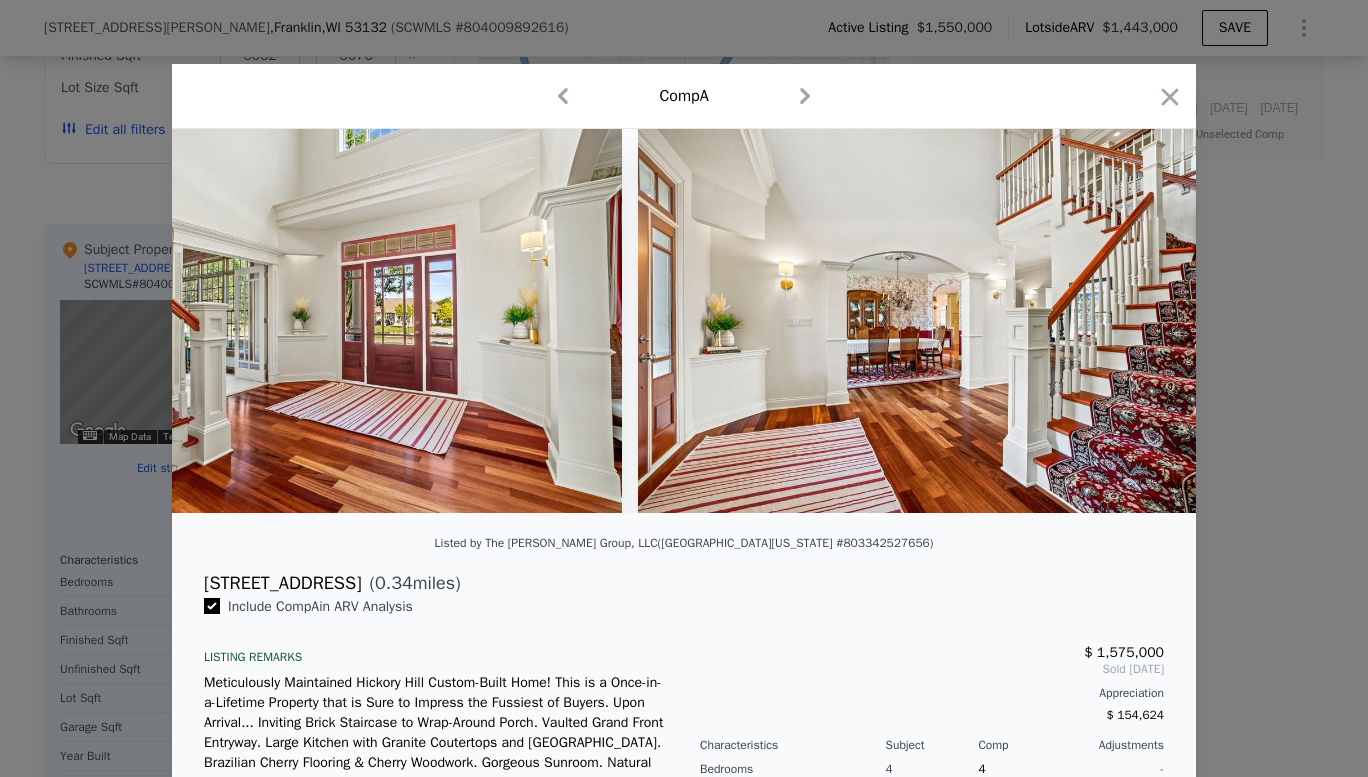 scroll, scrollTop: 0, scrollLeft: 1920, axis: horizontal 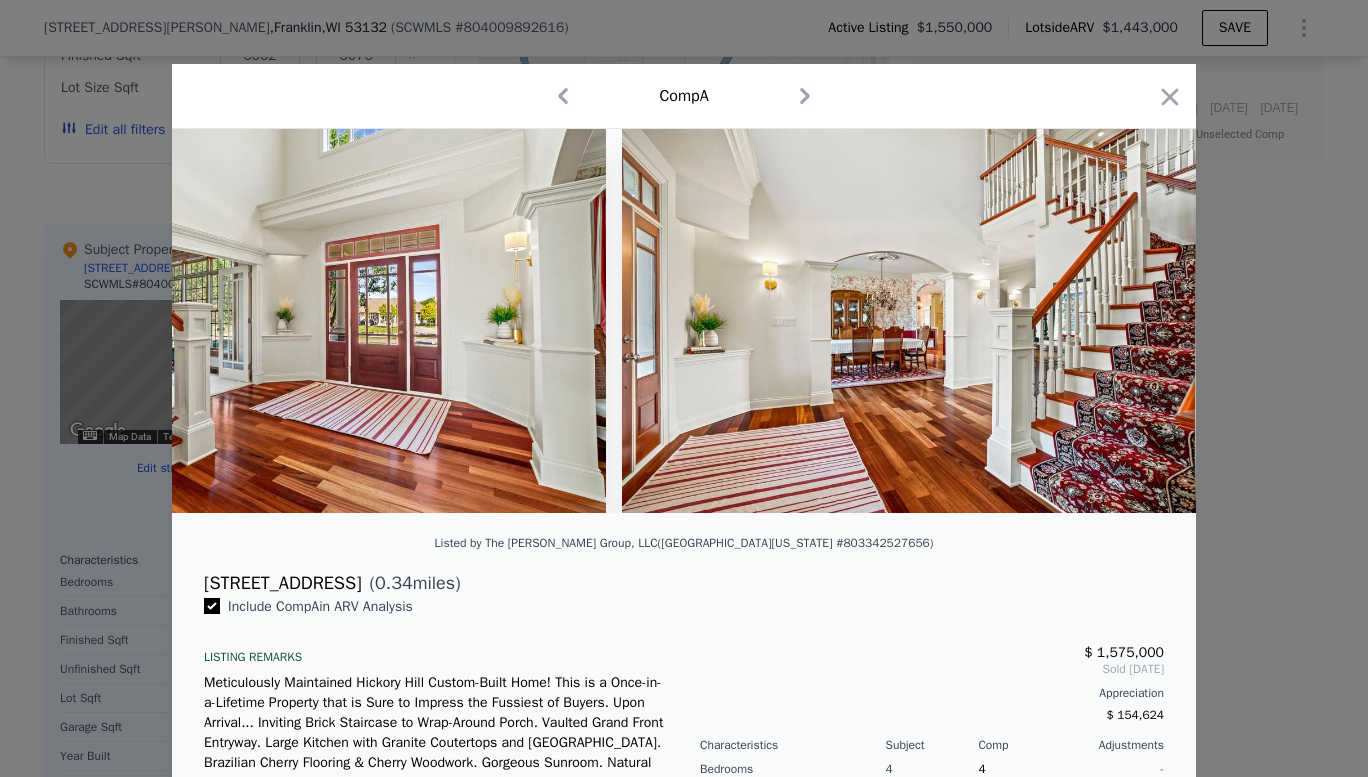 click at bounding box center (910, 321) 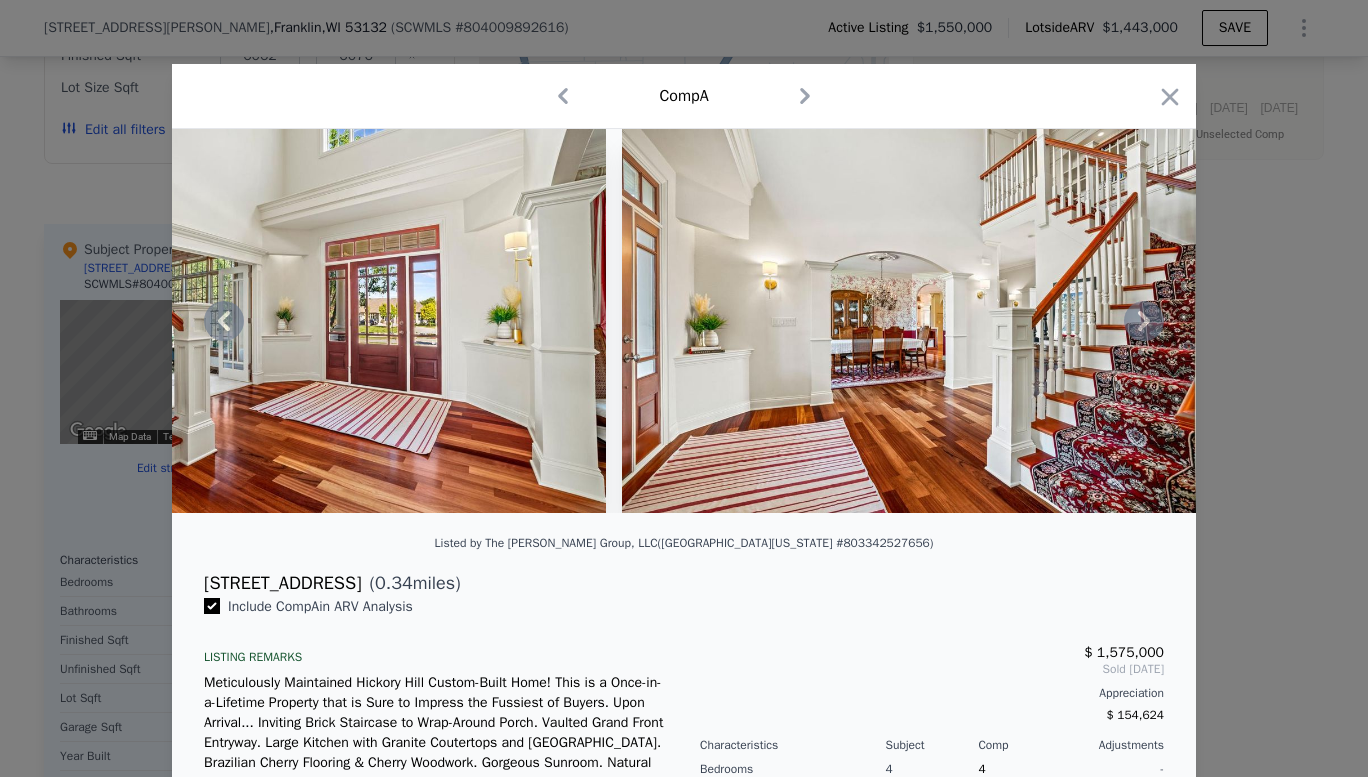 click 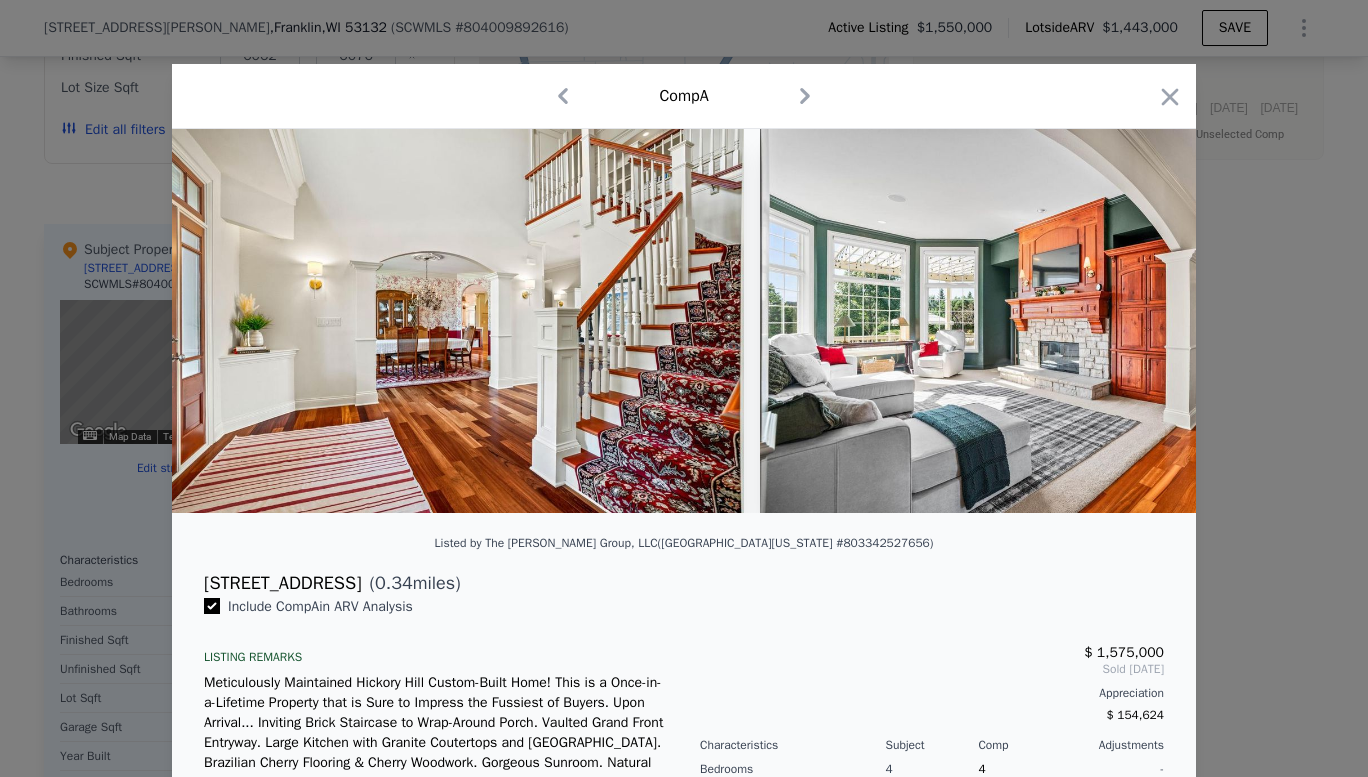 scroll, scrollTop: 0, scrollLeft: 2400, axis: horizontal 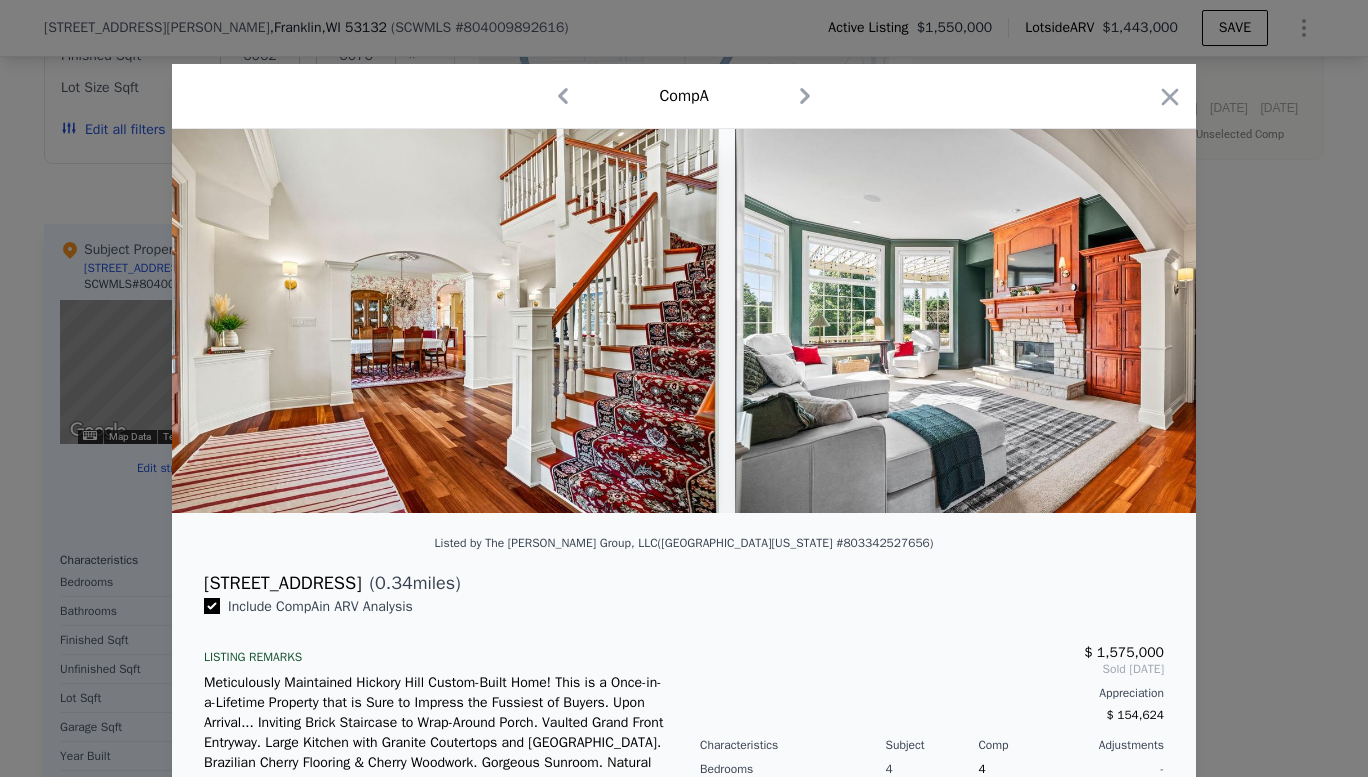 click at bounding box center [1023, 321] 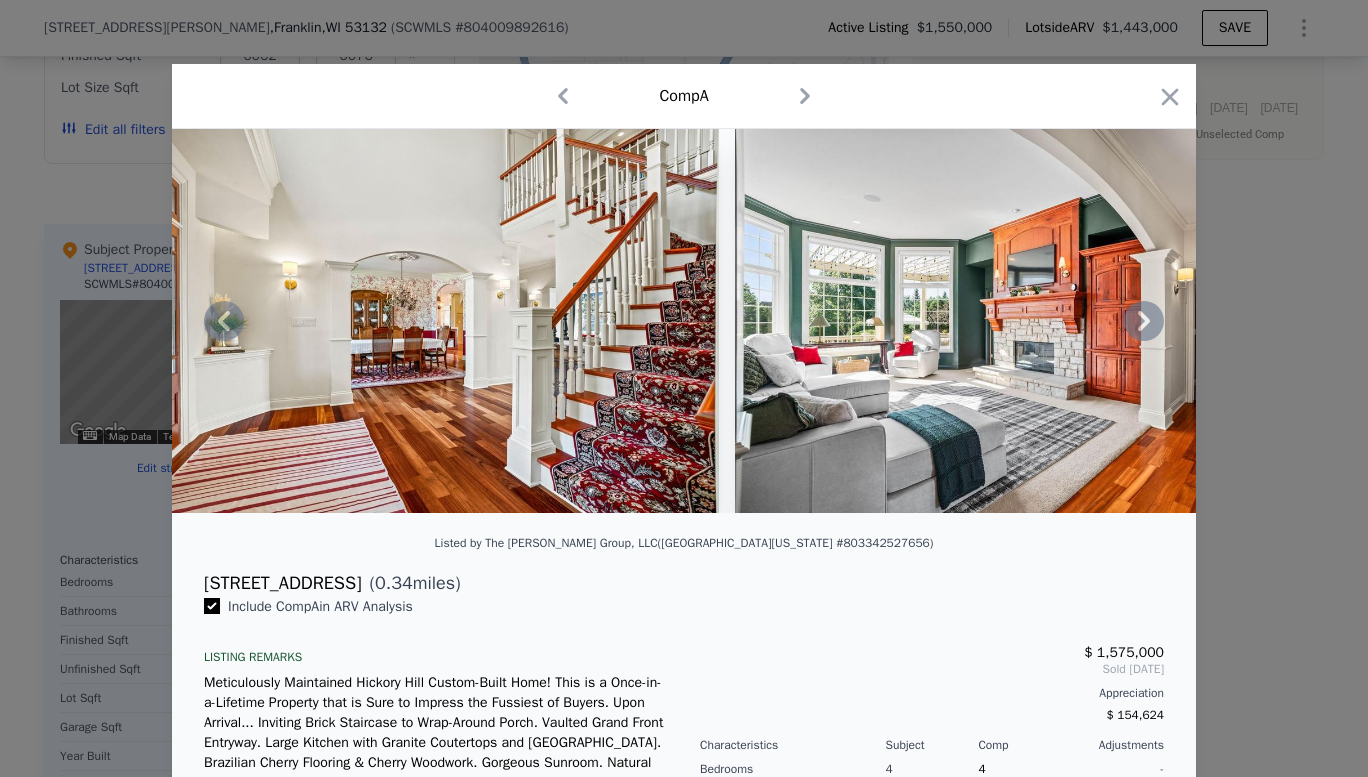 click 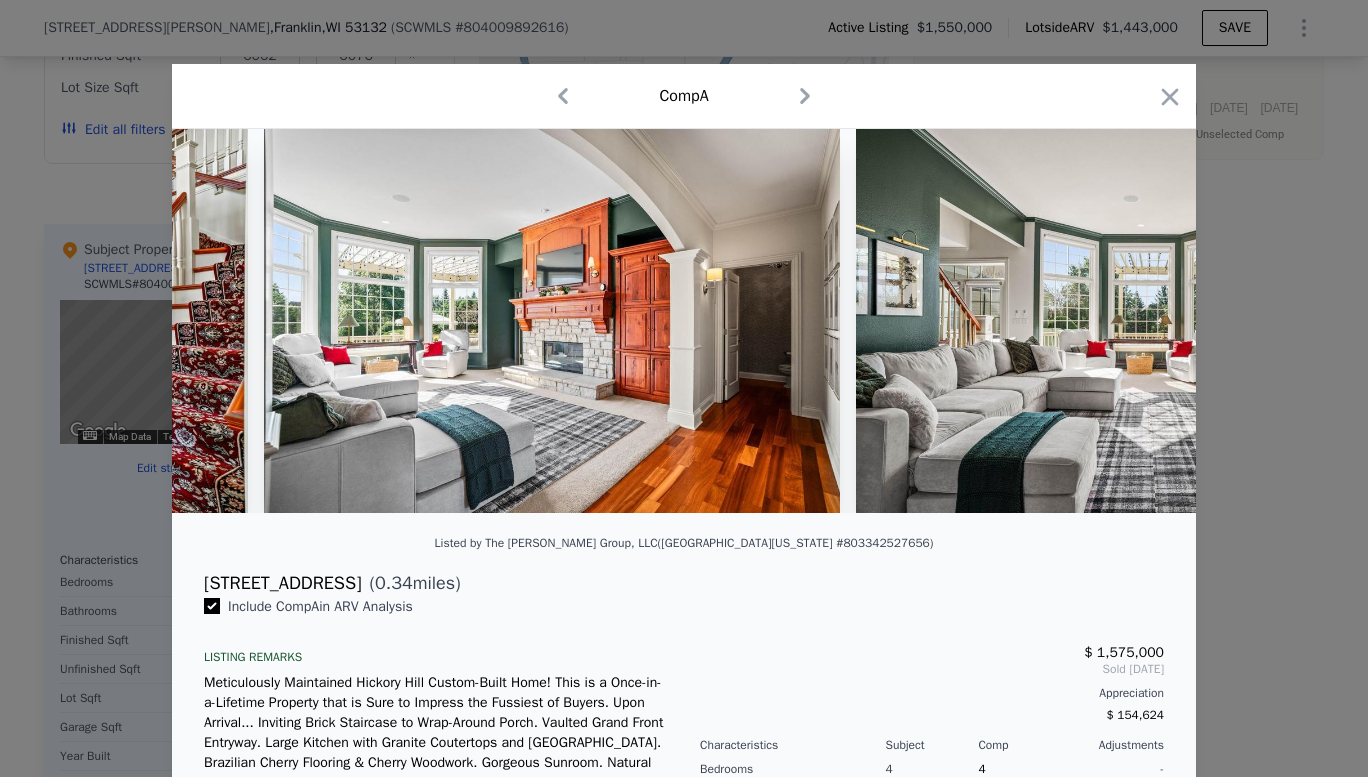 scroll, scrollTop: 0, scrollLeft: 2880, axis: horizontal 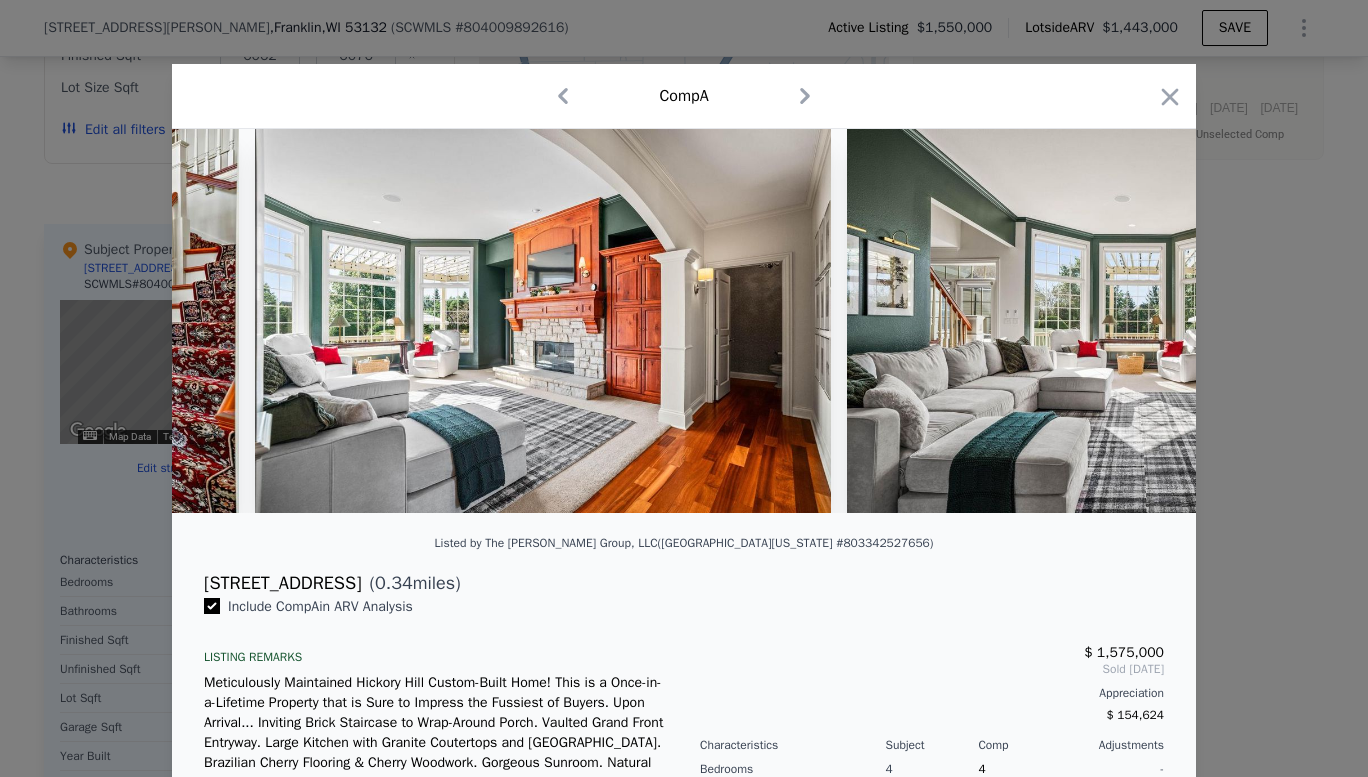 click at bounding box center [1135, 321] 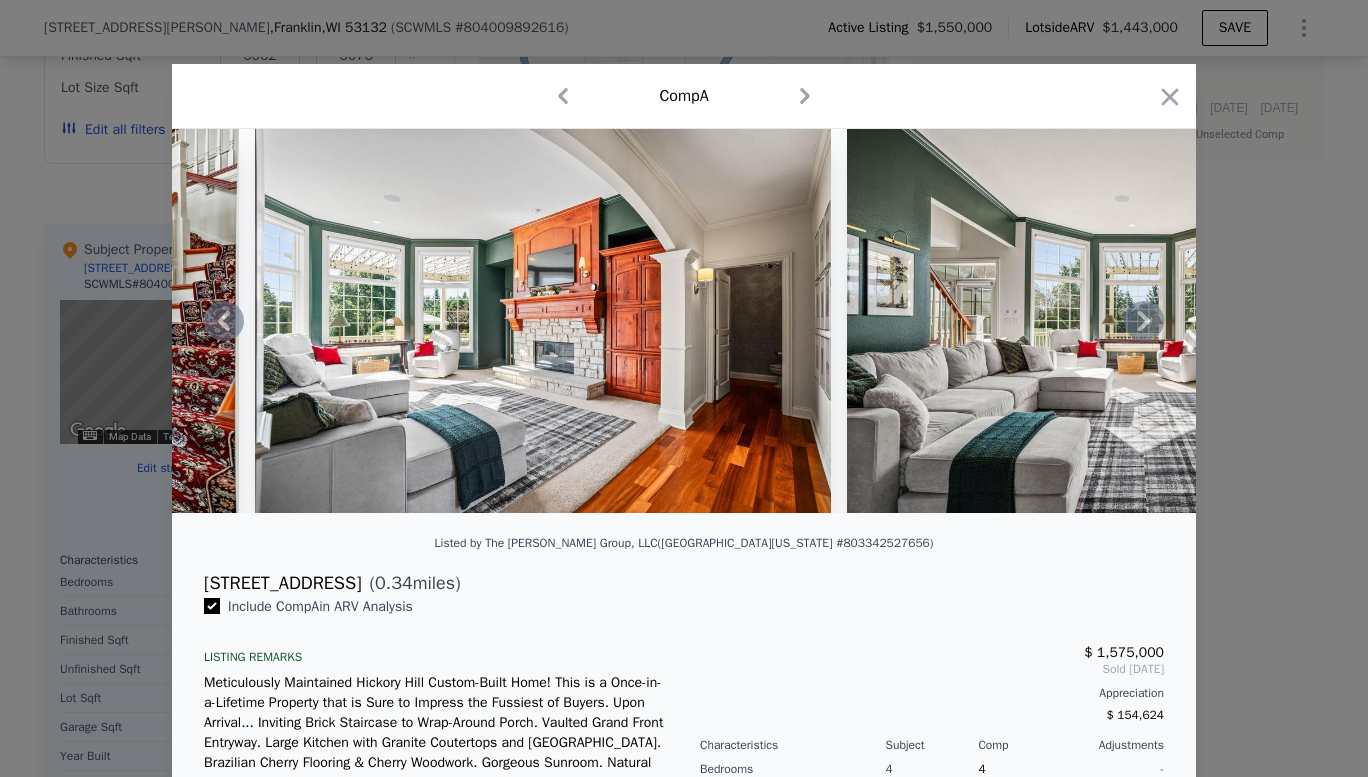click 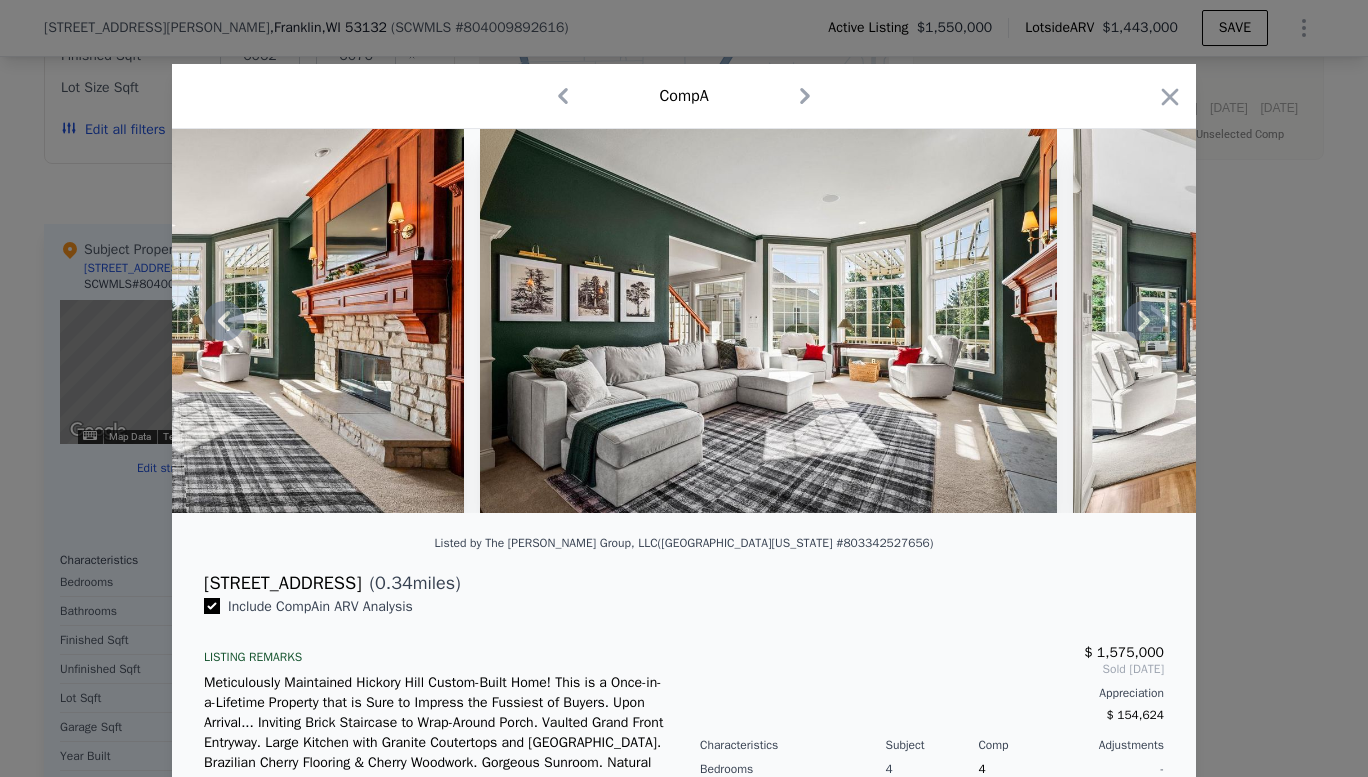 click 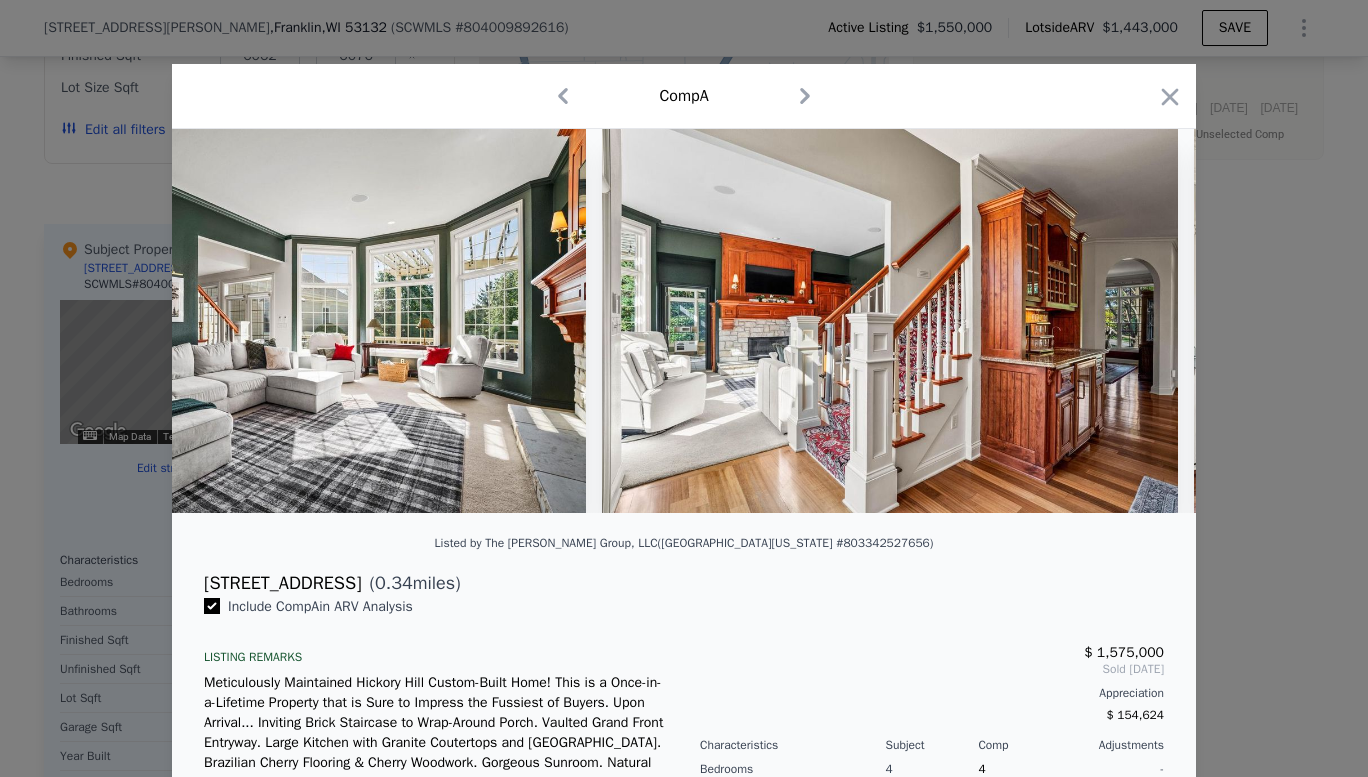 scroll, scrollTop: 0, scrollLeft: 4320, axis: horizontal 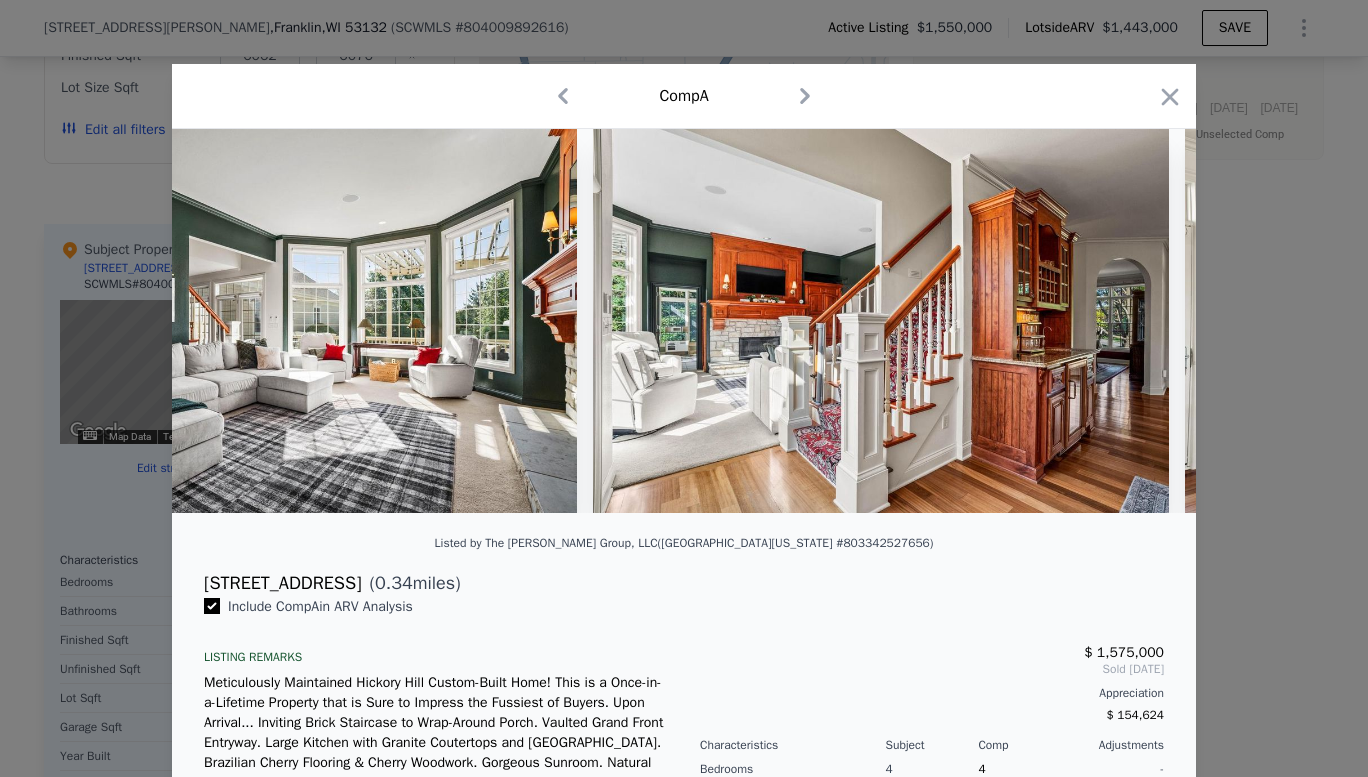 click at bounding box center (684, 321) 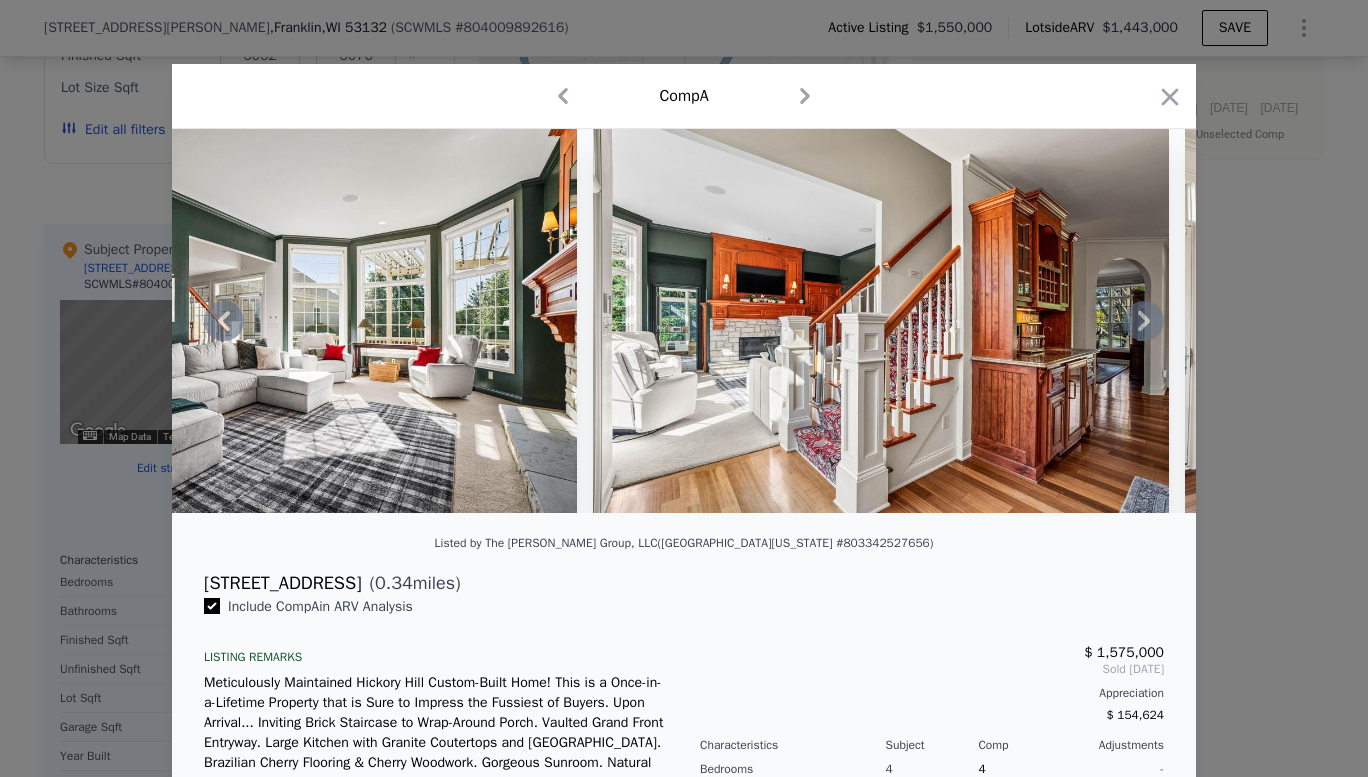 click 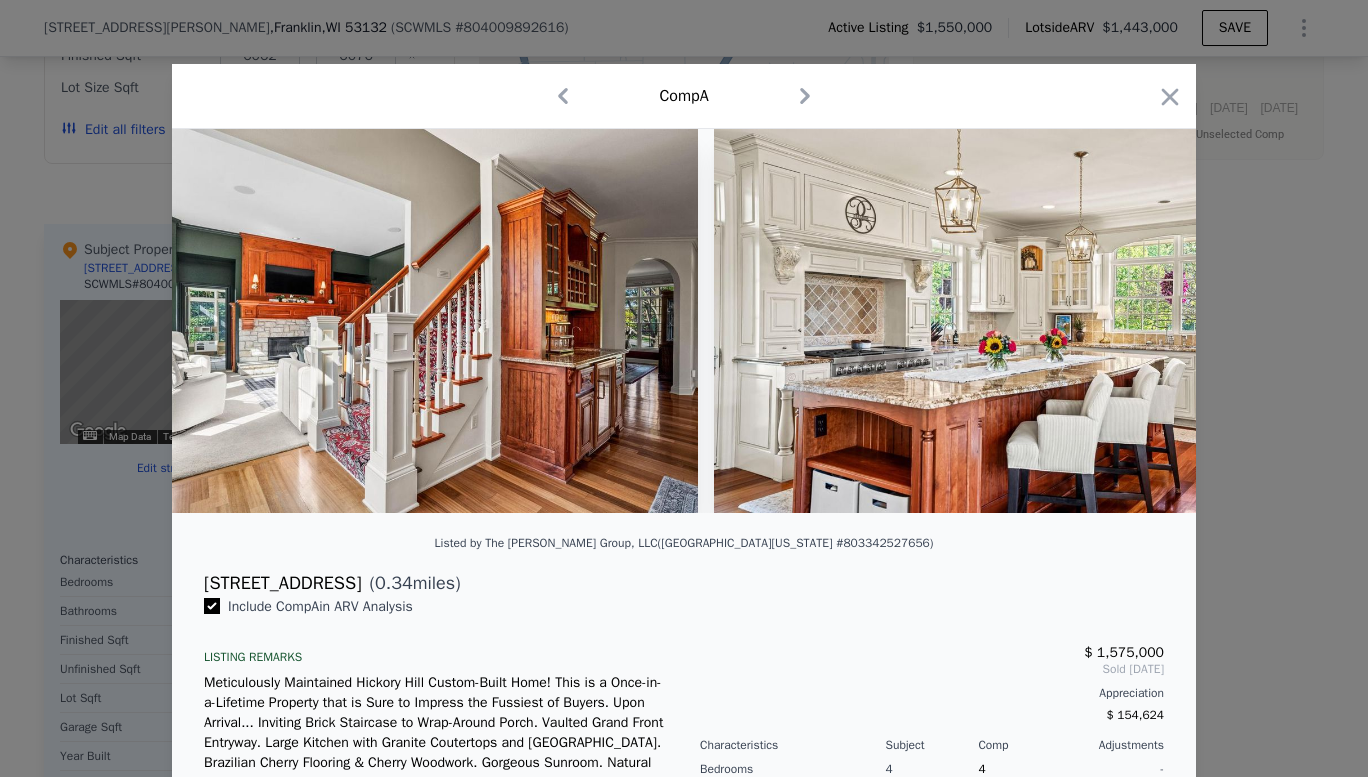scroll, scrollTop: 0, scrollLeft: 4800, axis: horizontal 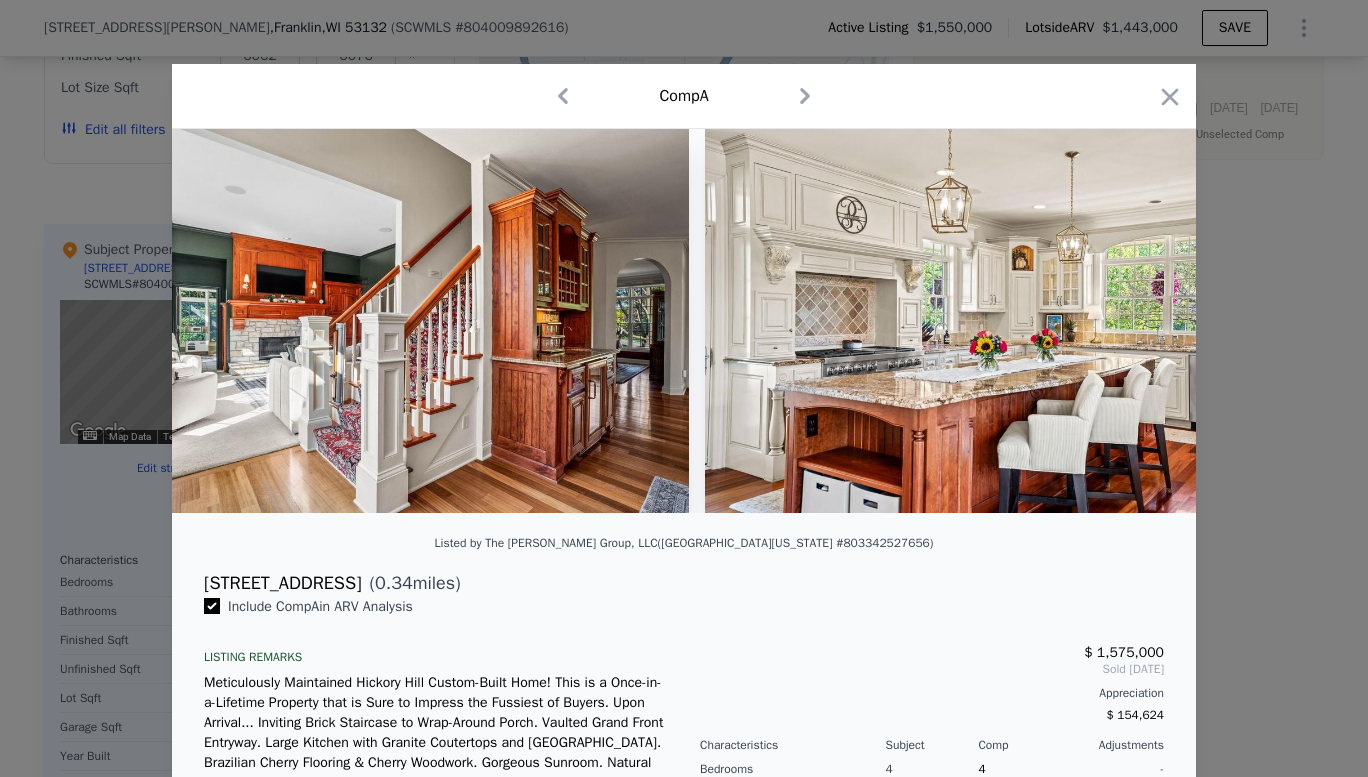 click at bounding box center [684, 321] 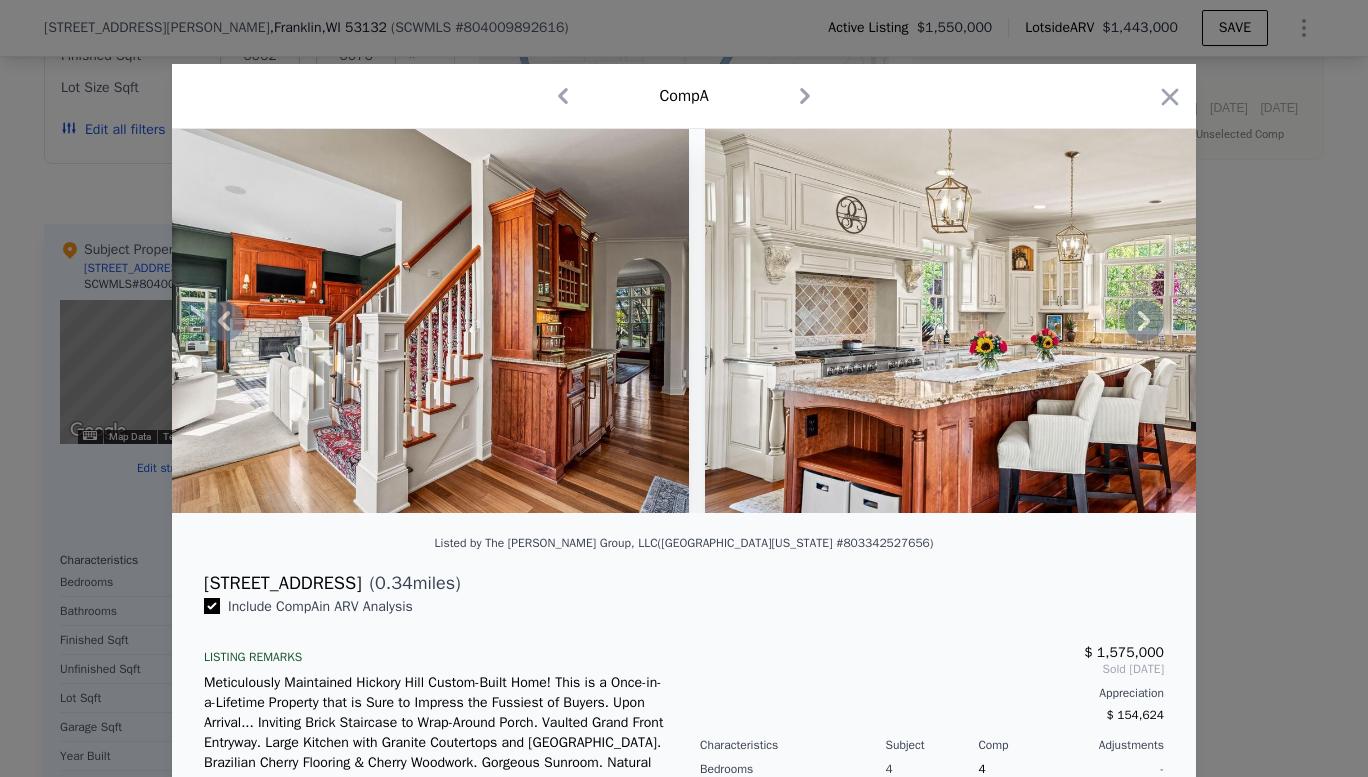 click 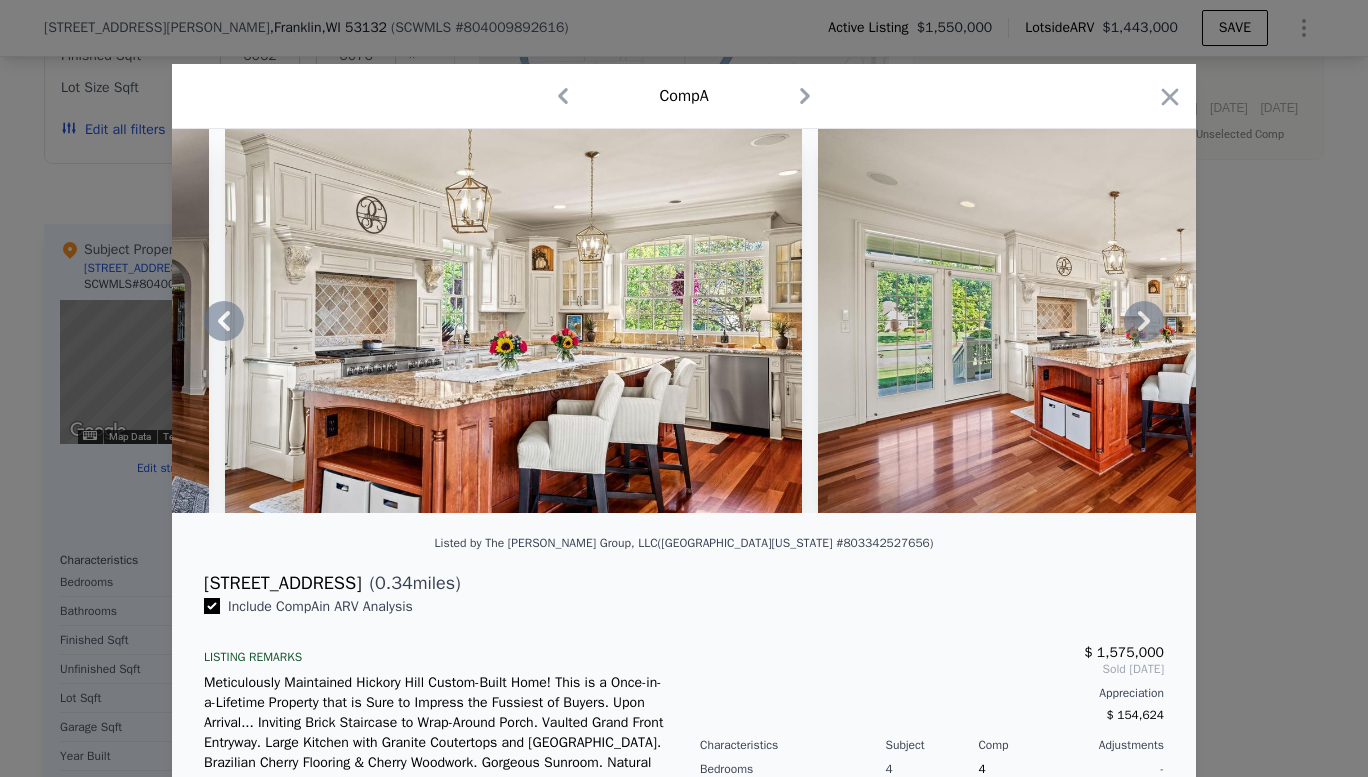 click 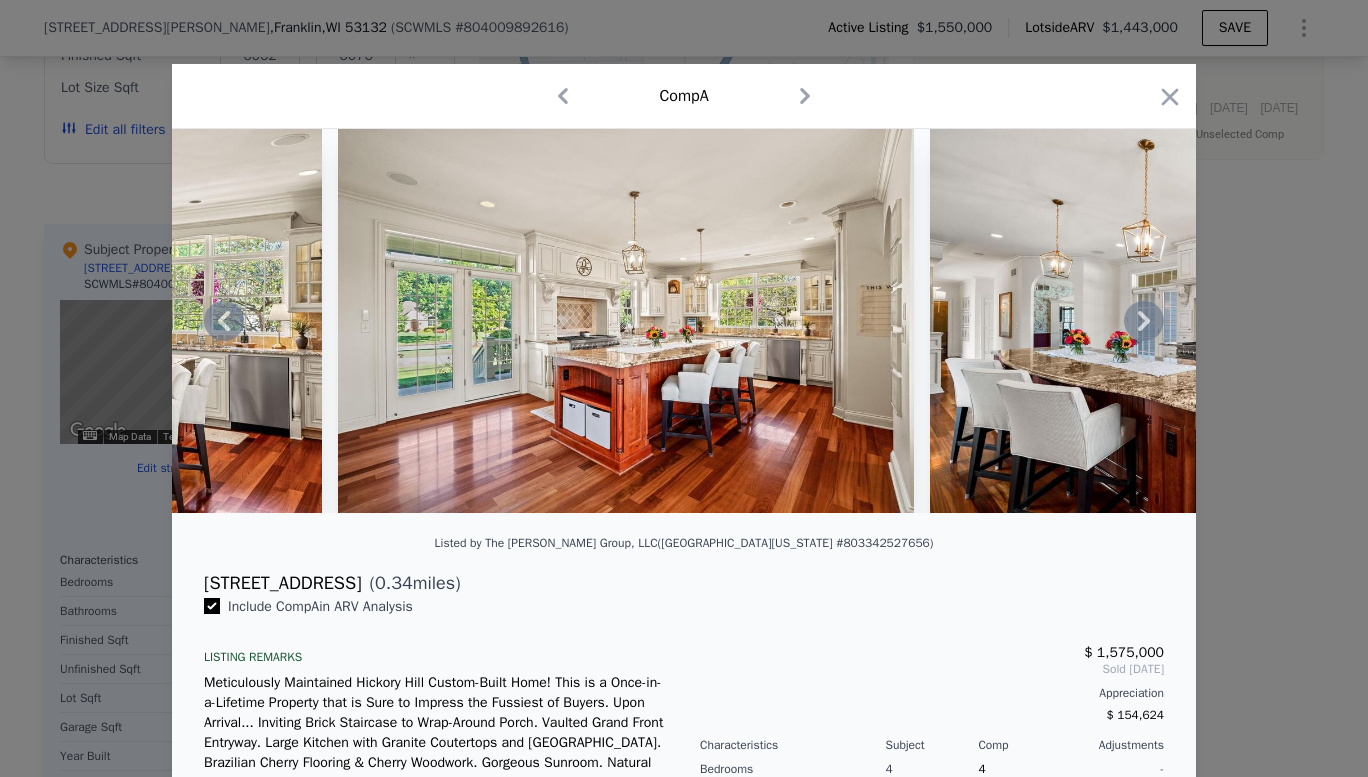 click 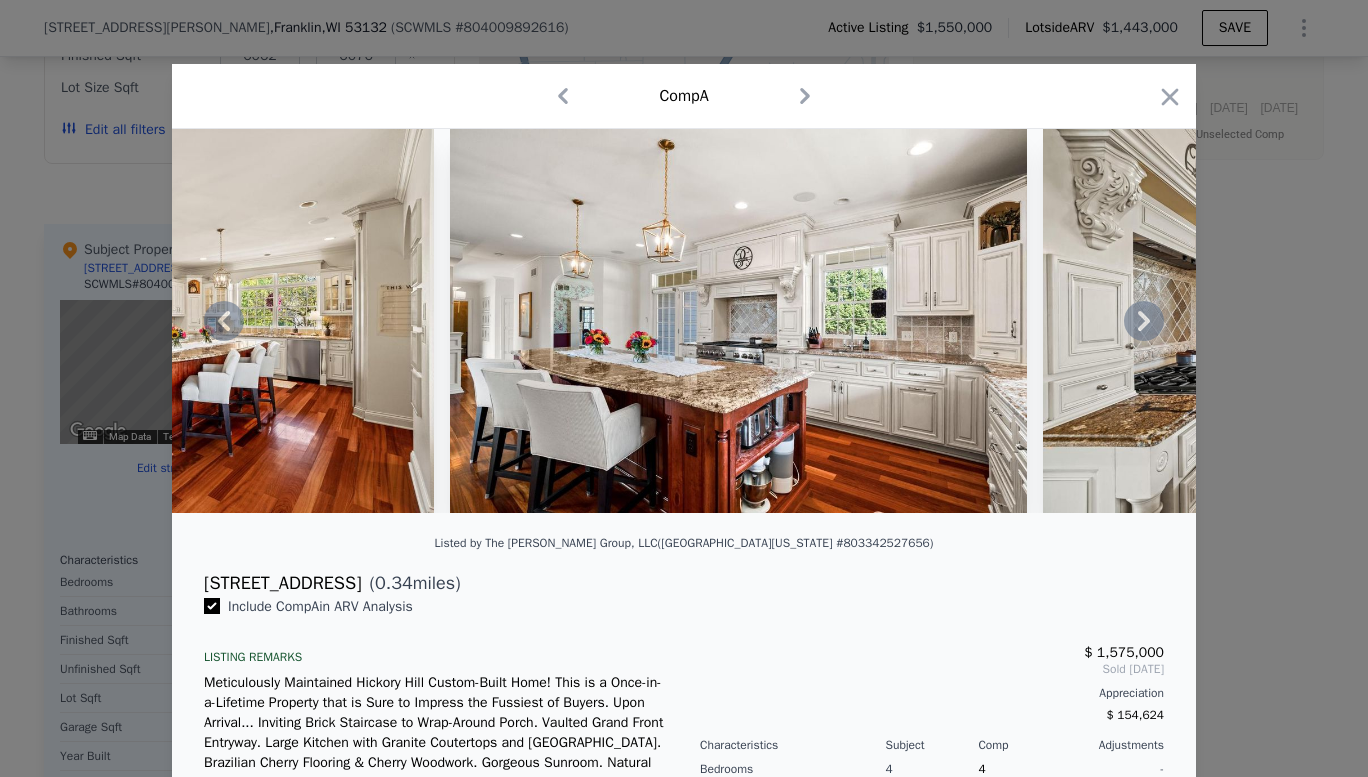 click 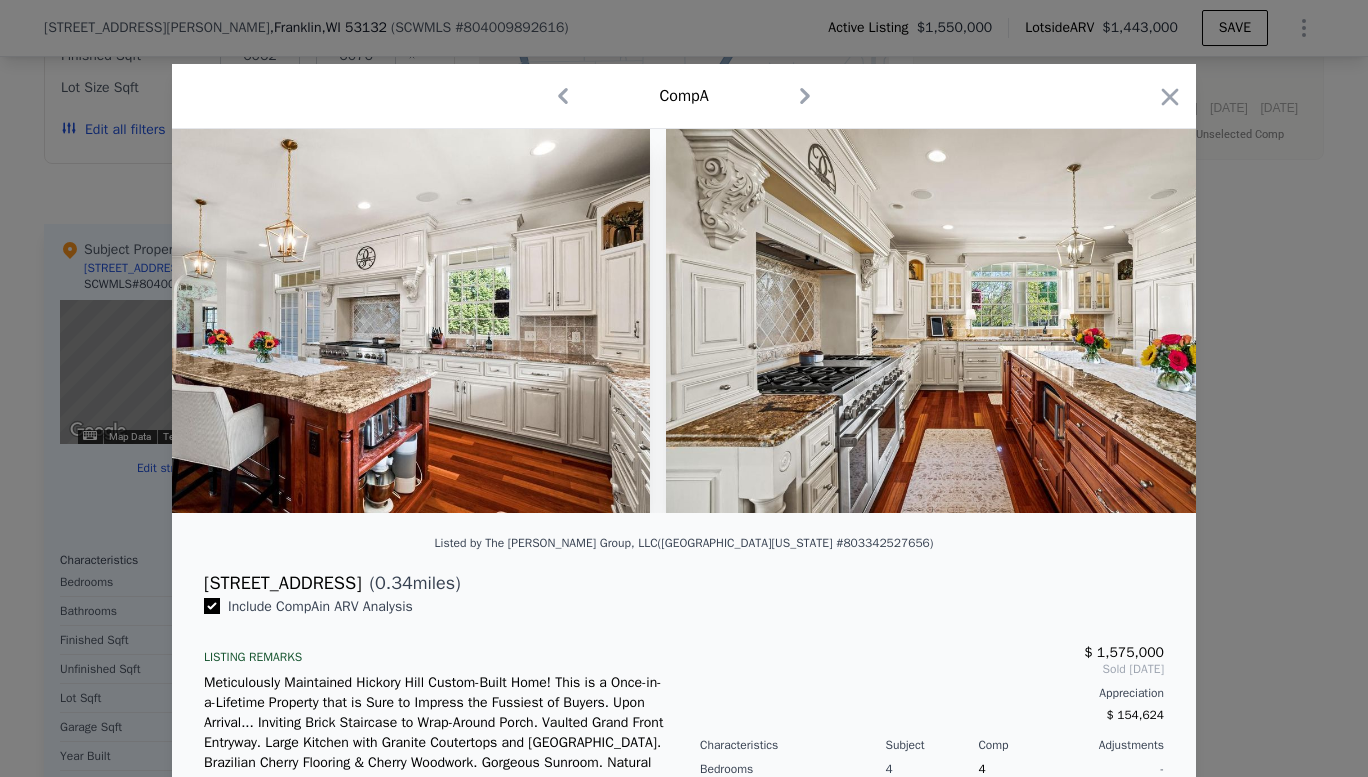 click at bounding box center (954, 321) 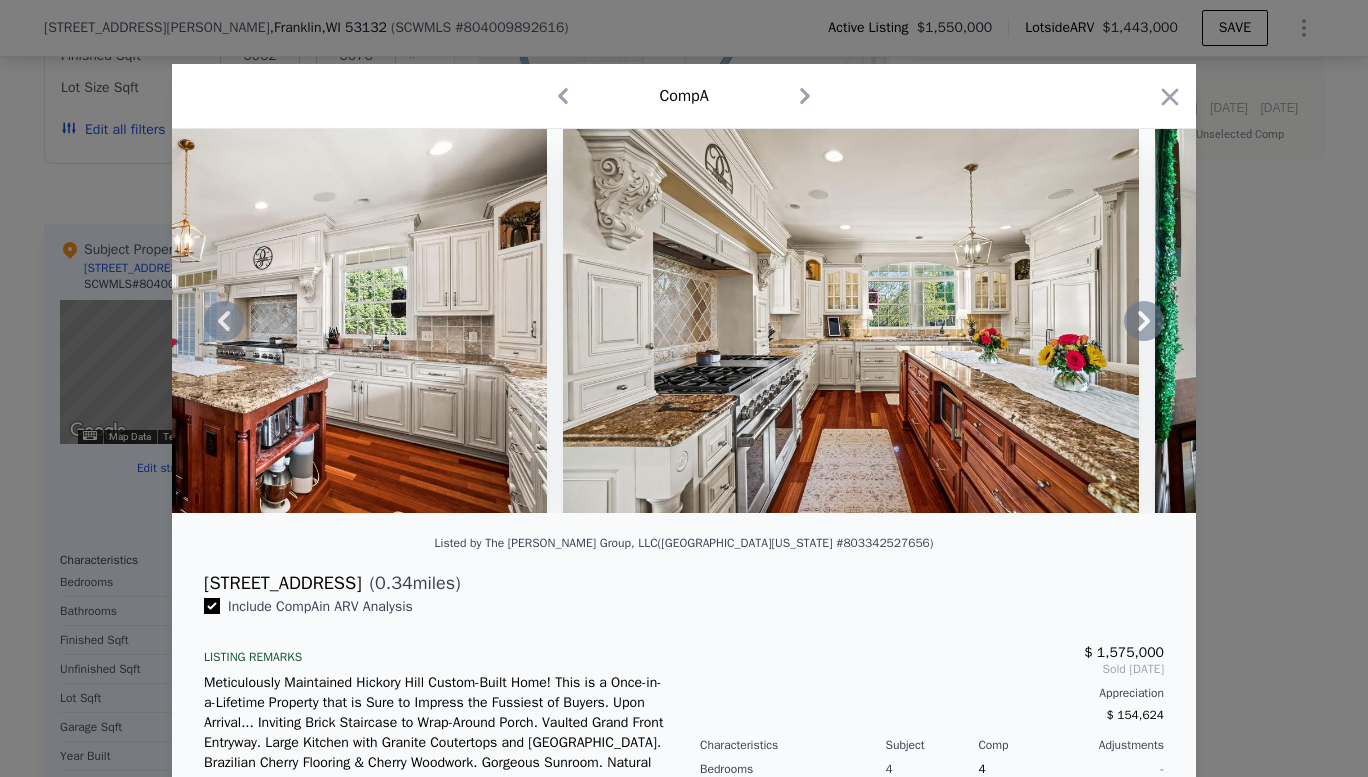 click 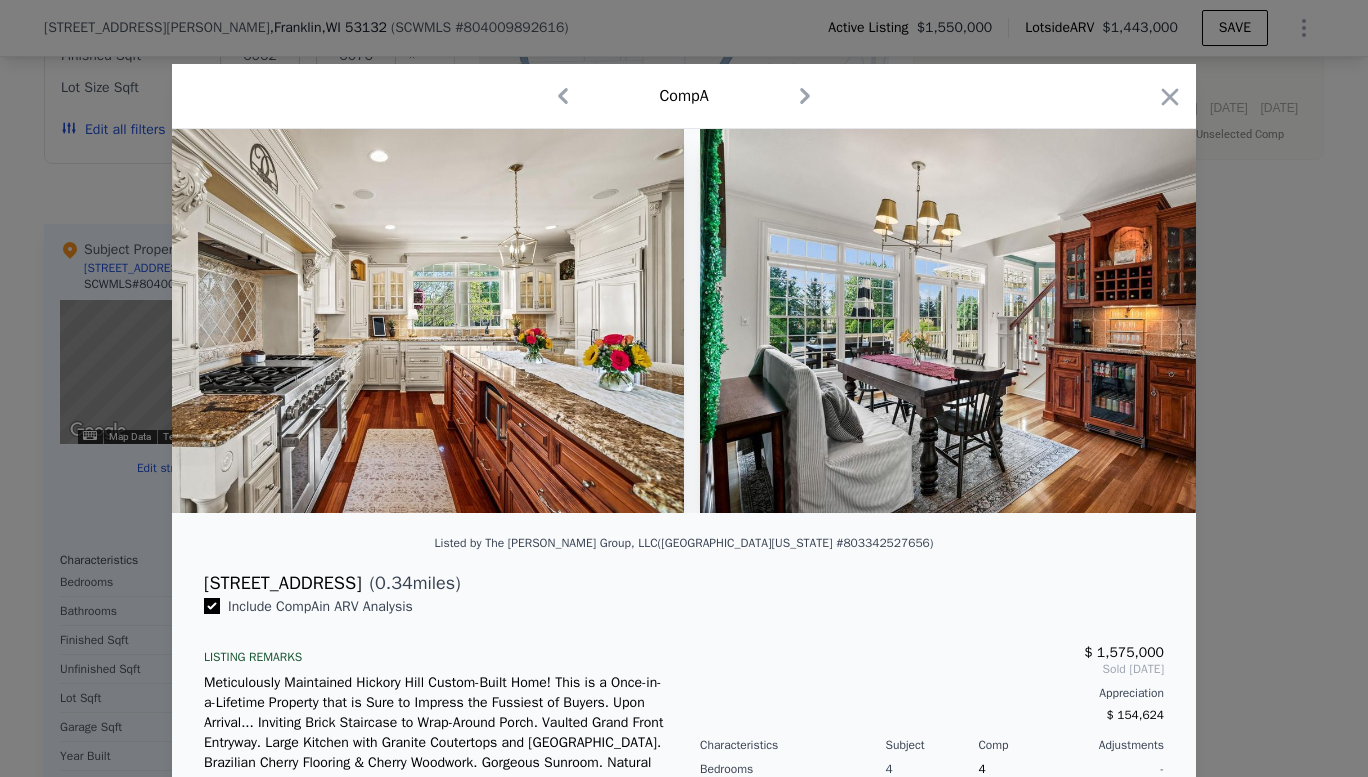scroll, scrollTop: 0, scrollLeft: 7200, axis: horizontal 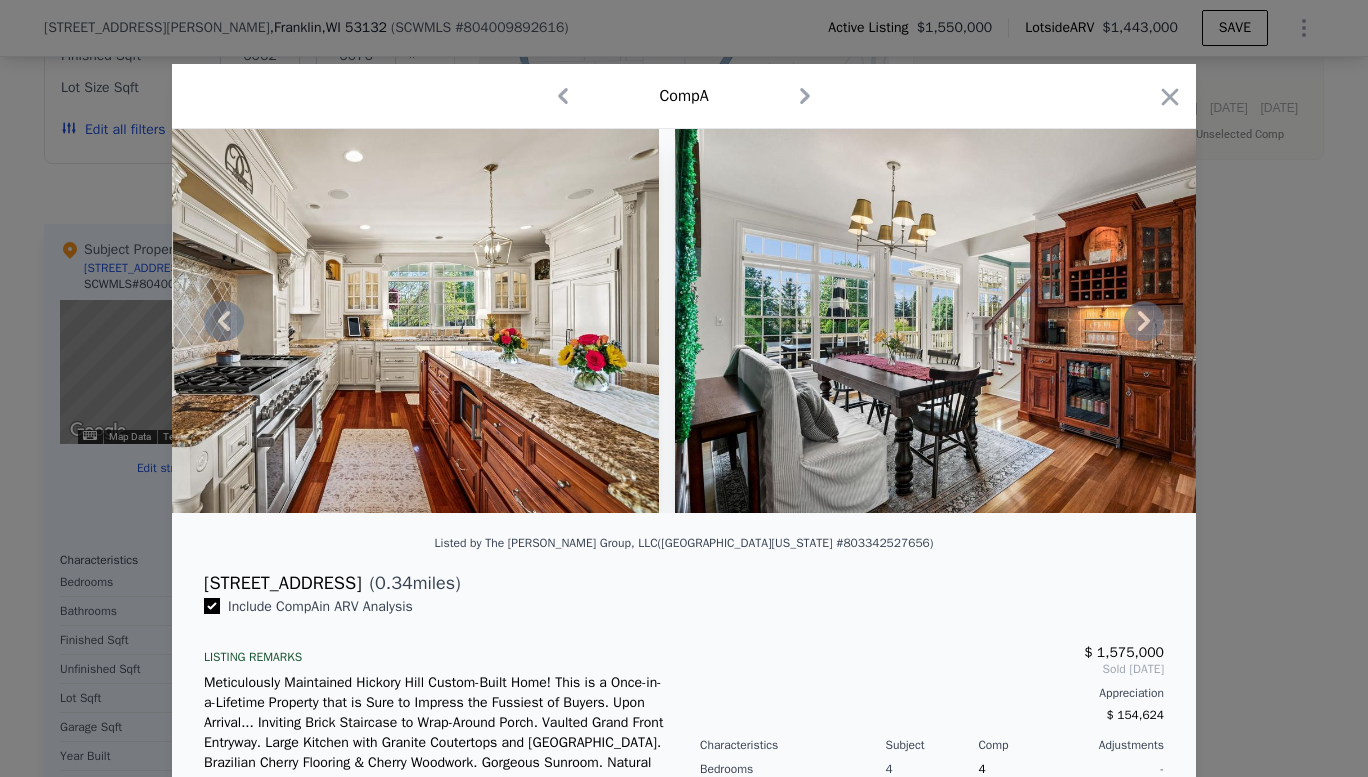 click 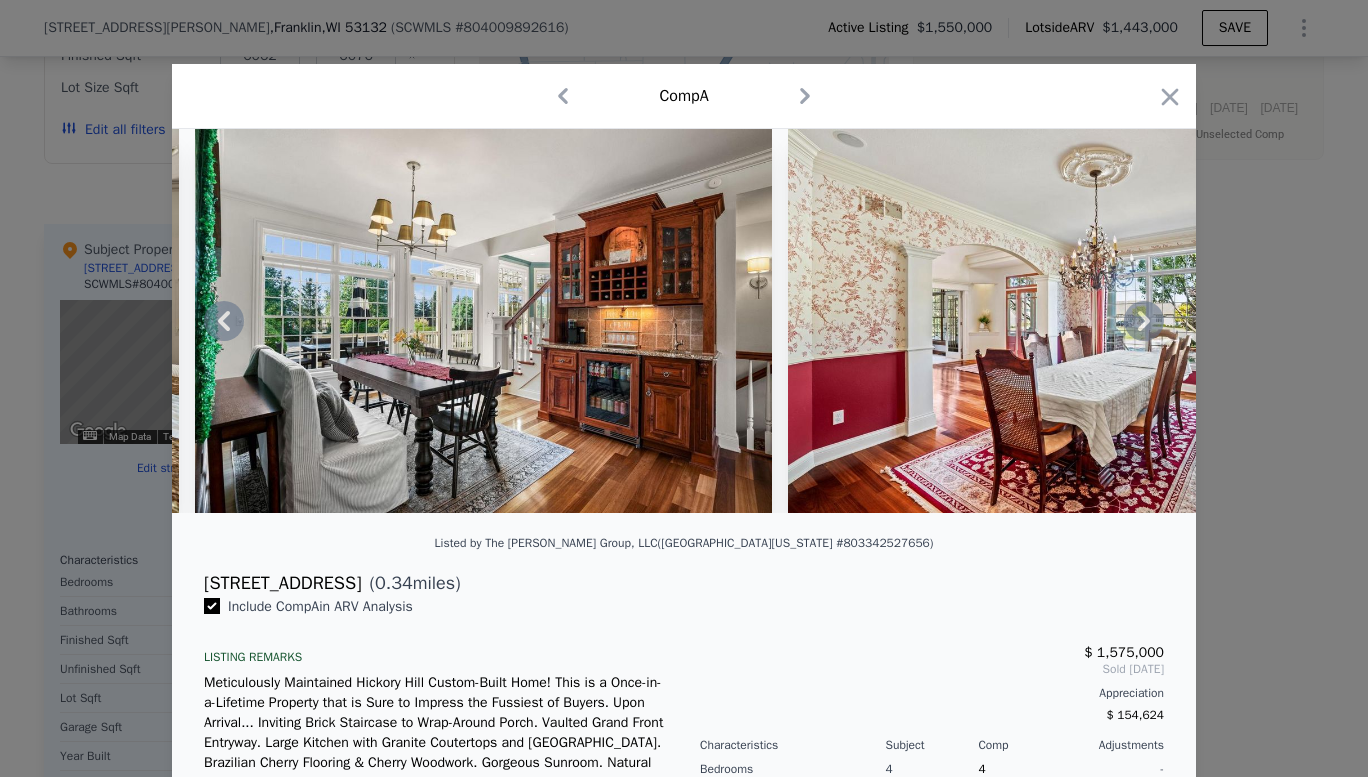 click 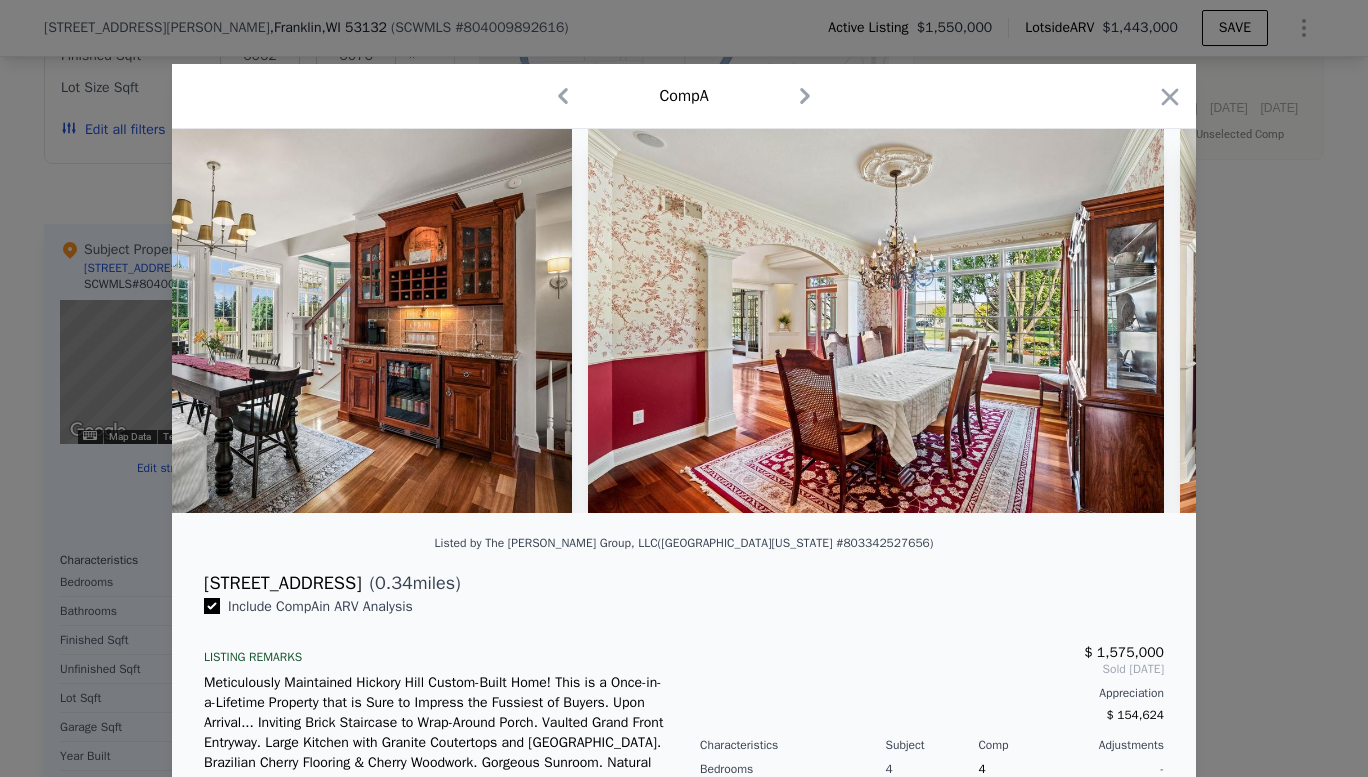 click at bounding box center [876, 321] 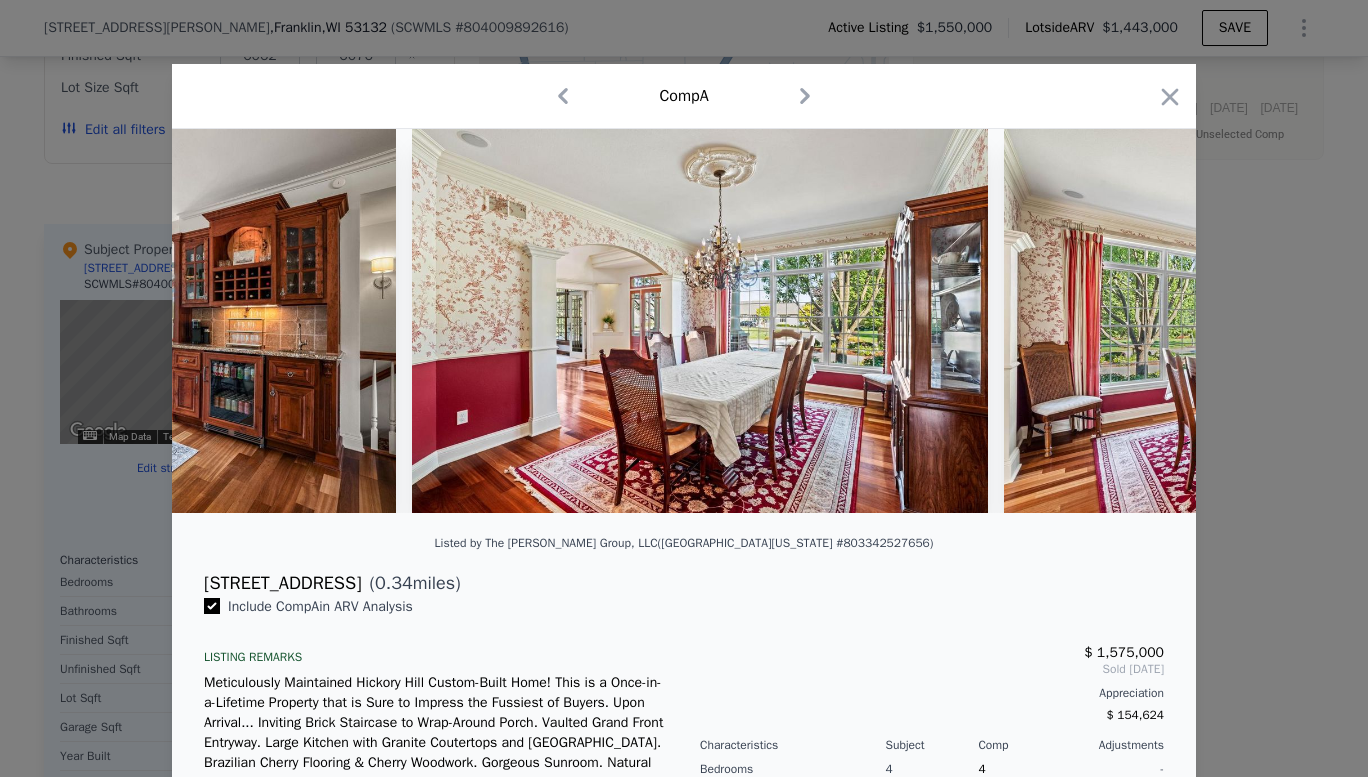 click at bounding box center (1292, 321) 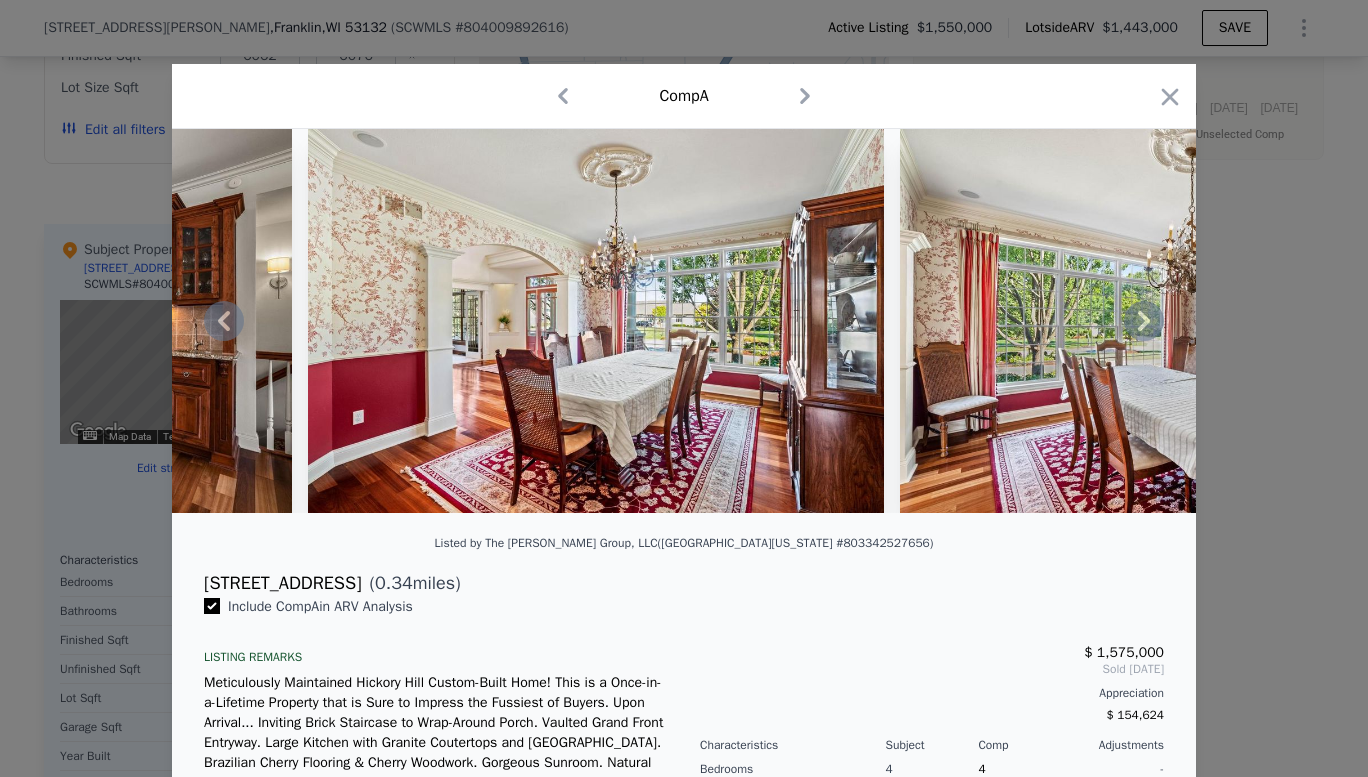 click 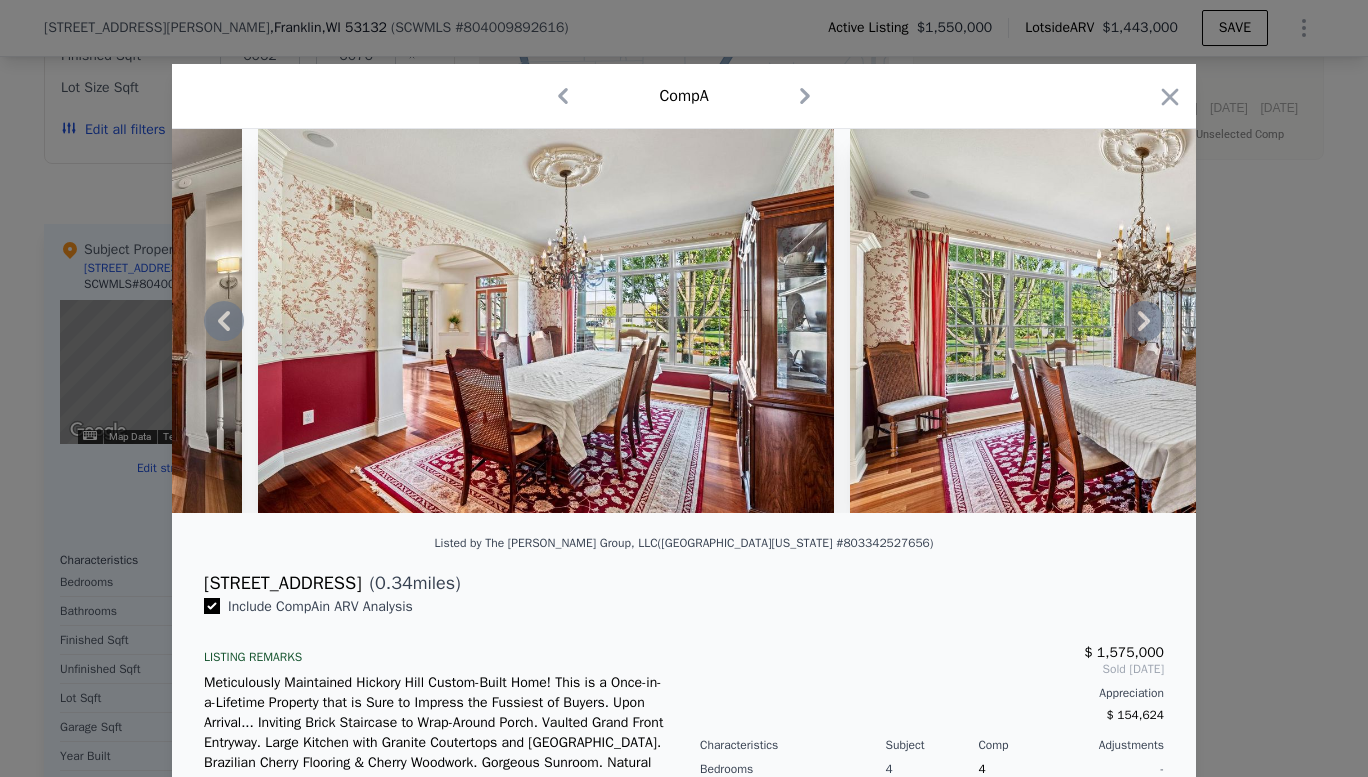 click at bounding box center [1138, 321] 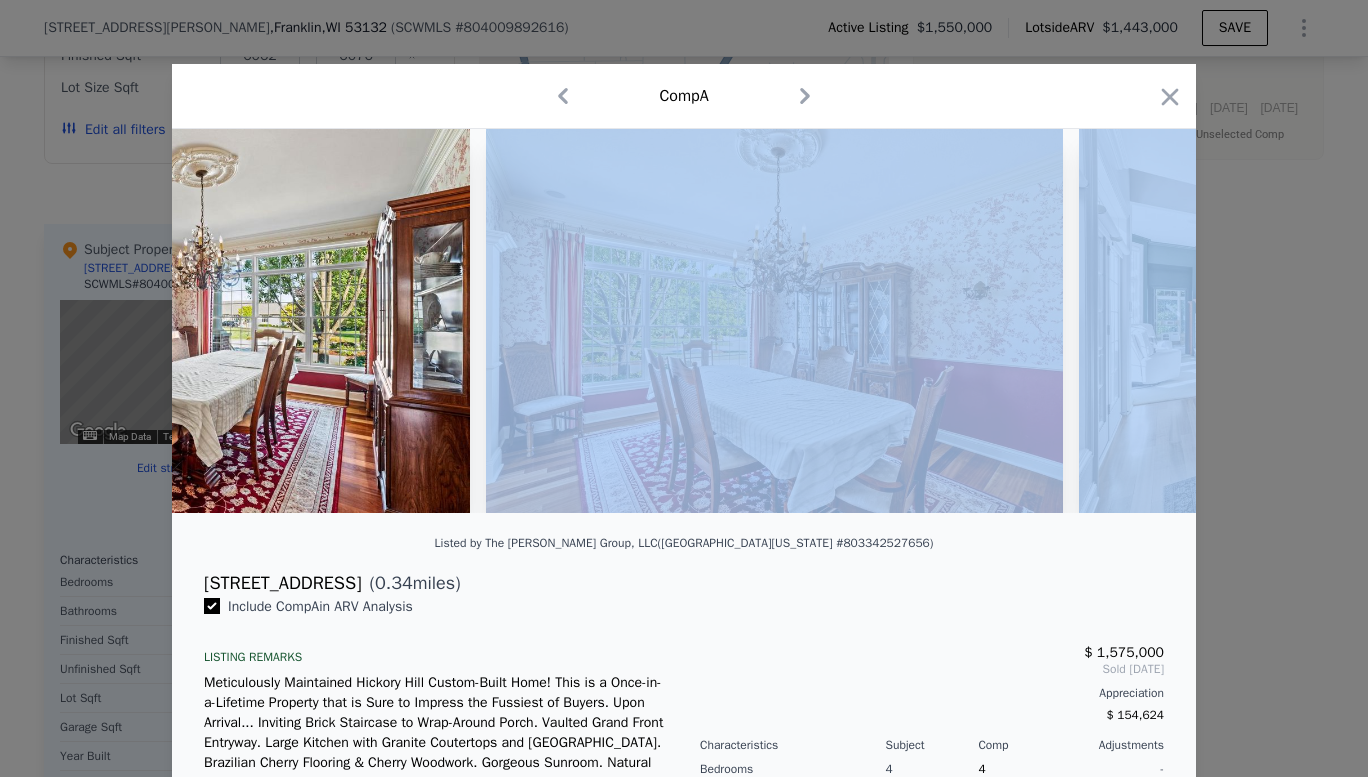 click at bounding box center [684, 321] 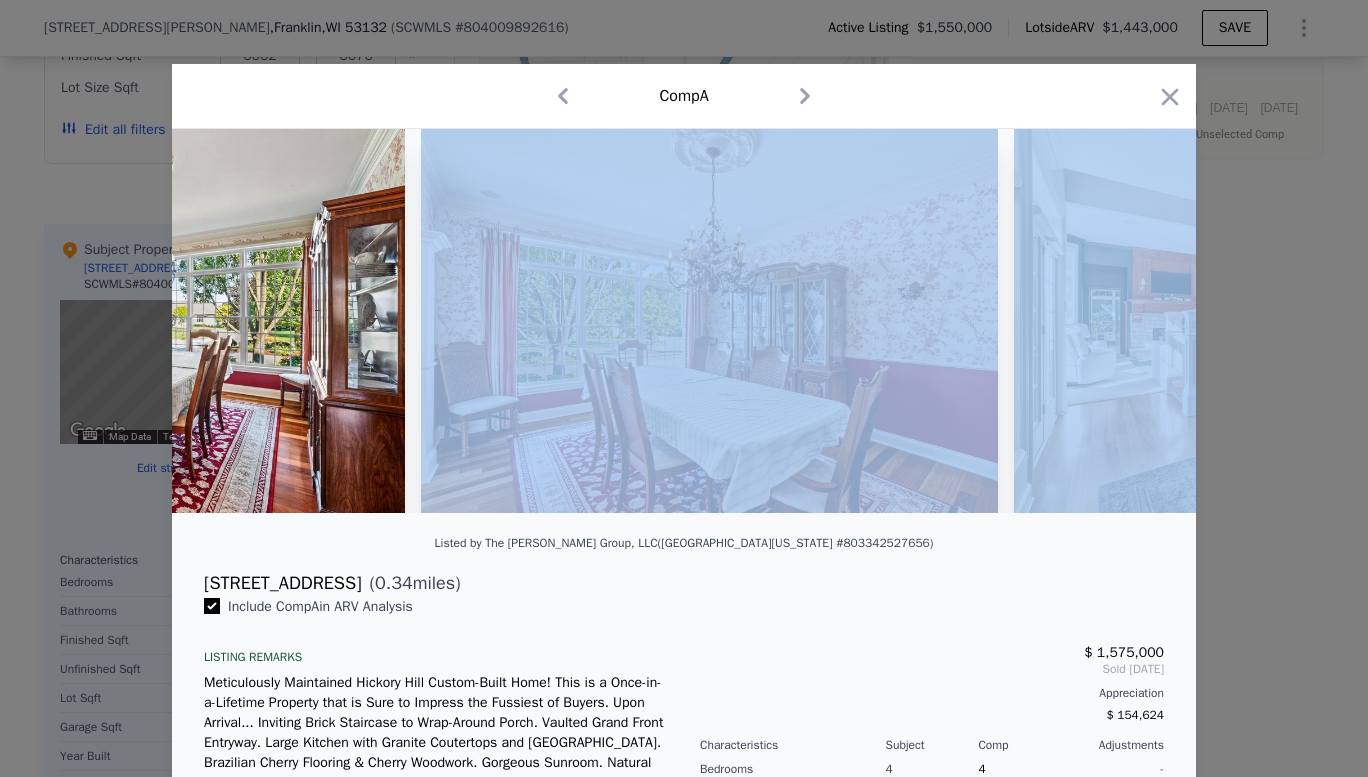 click at bounding box center (1302, 321) 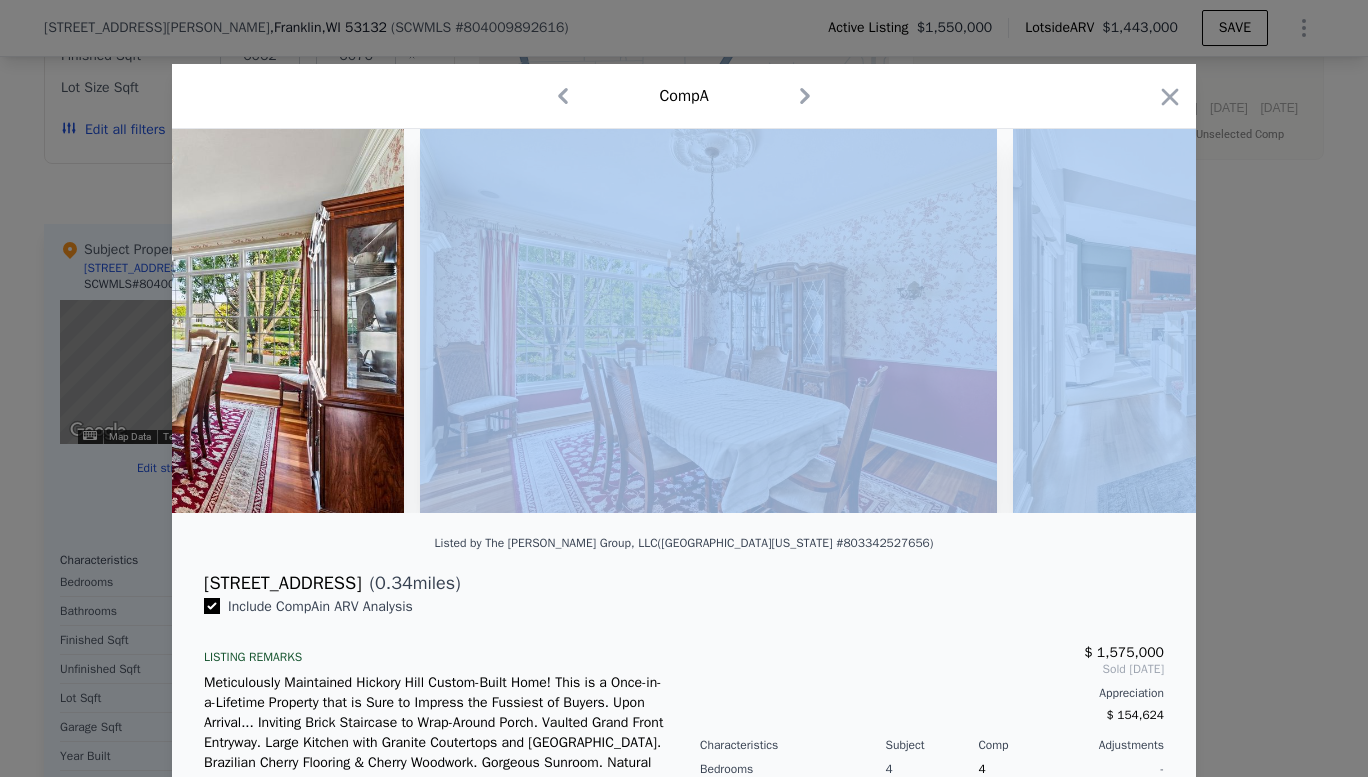 click at bounding box center [1301, 321] 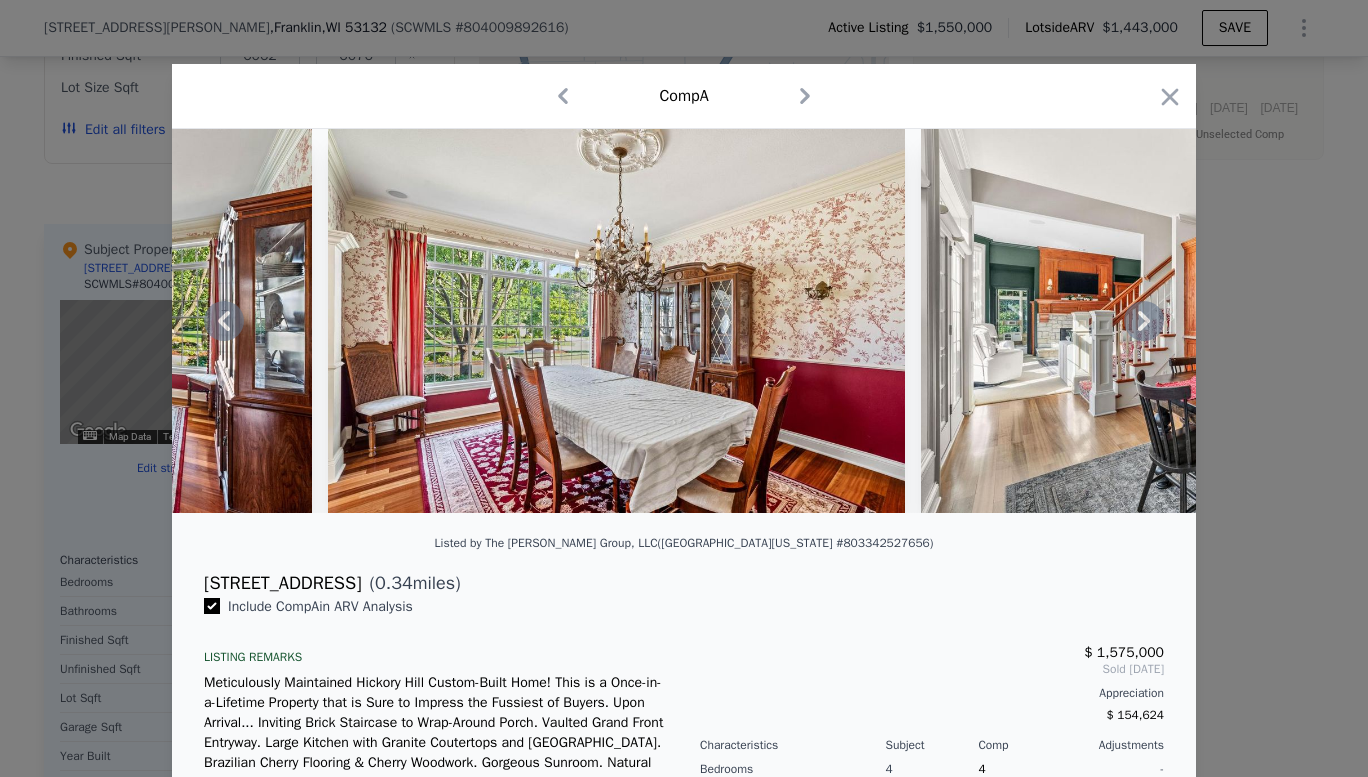 click at bounding box center [1209, 321] 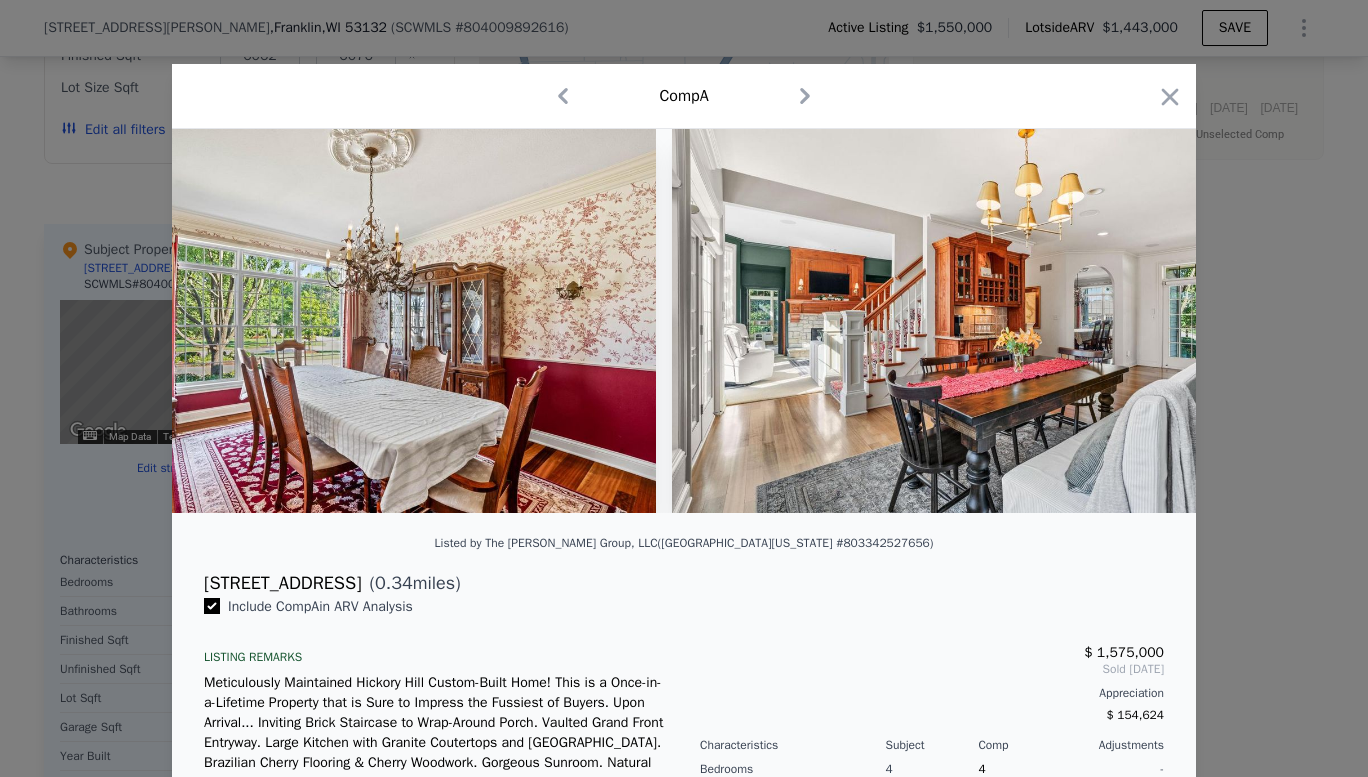 click at bounding box center (960, 321) 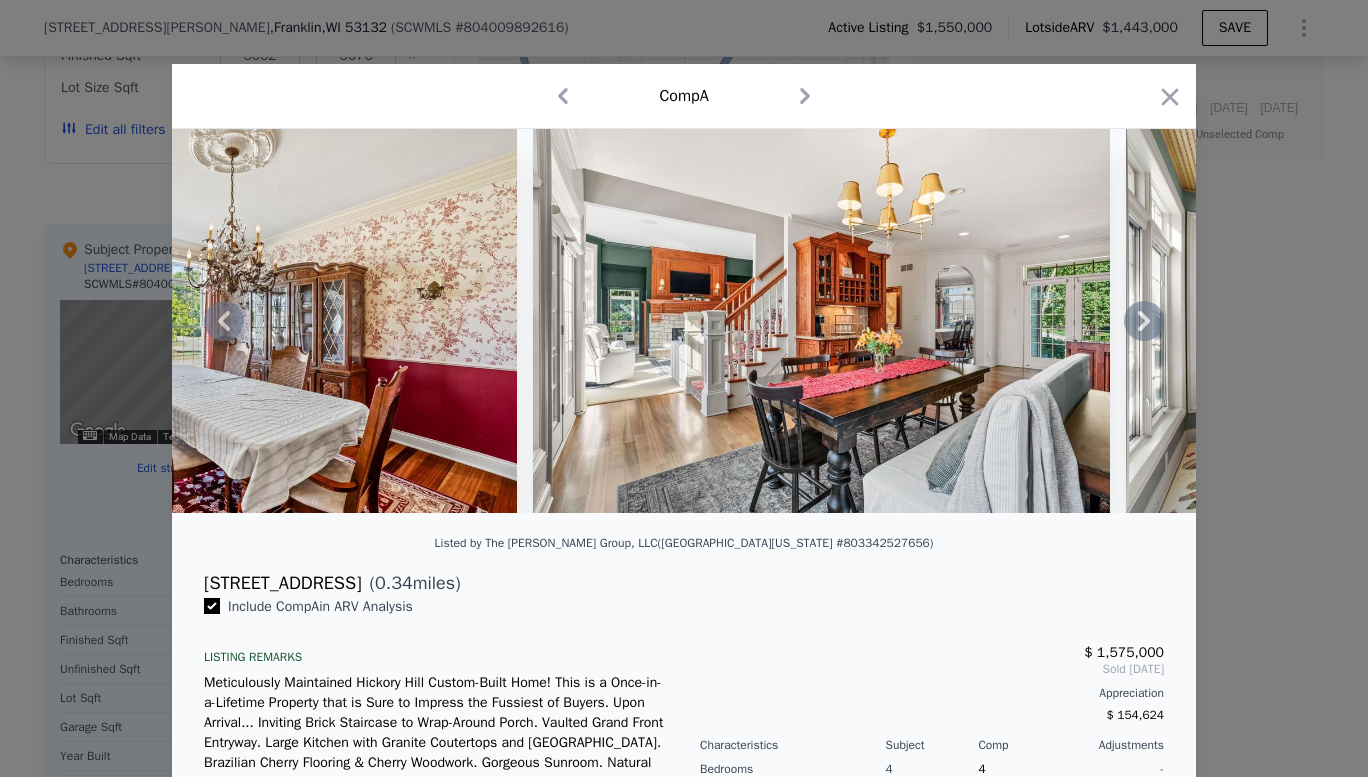 click 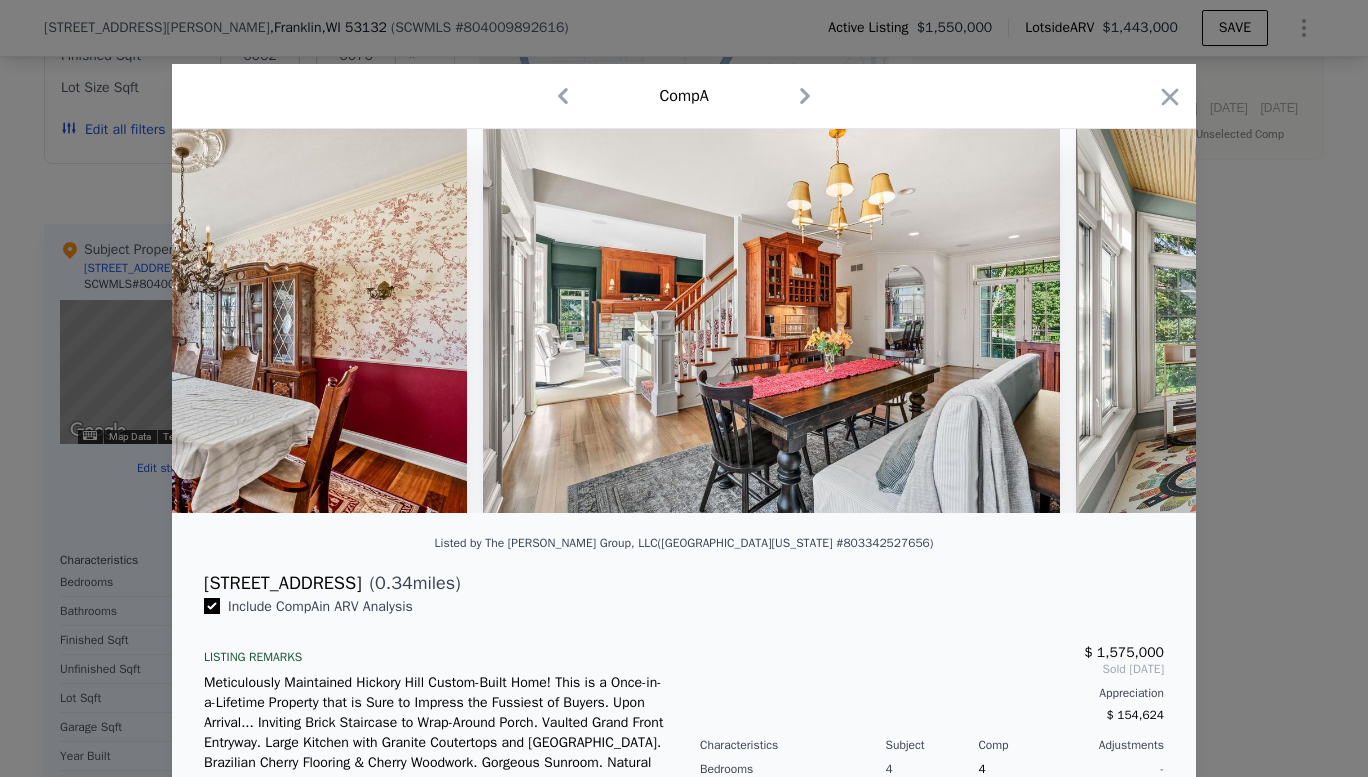 click at bounding box center [1364, 321] 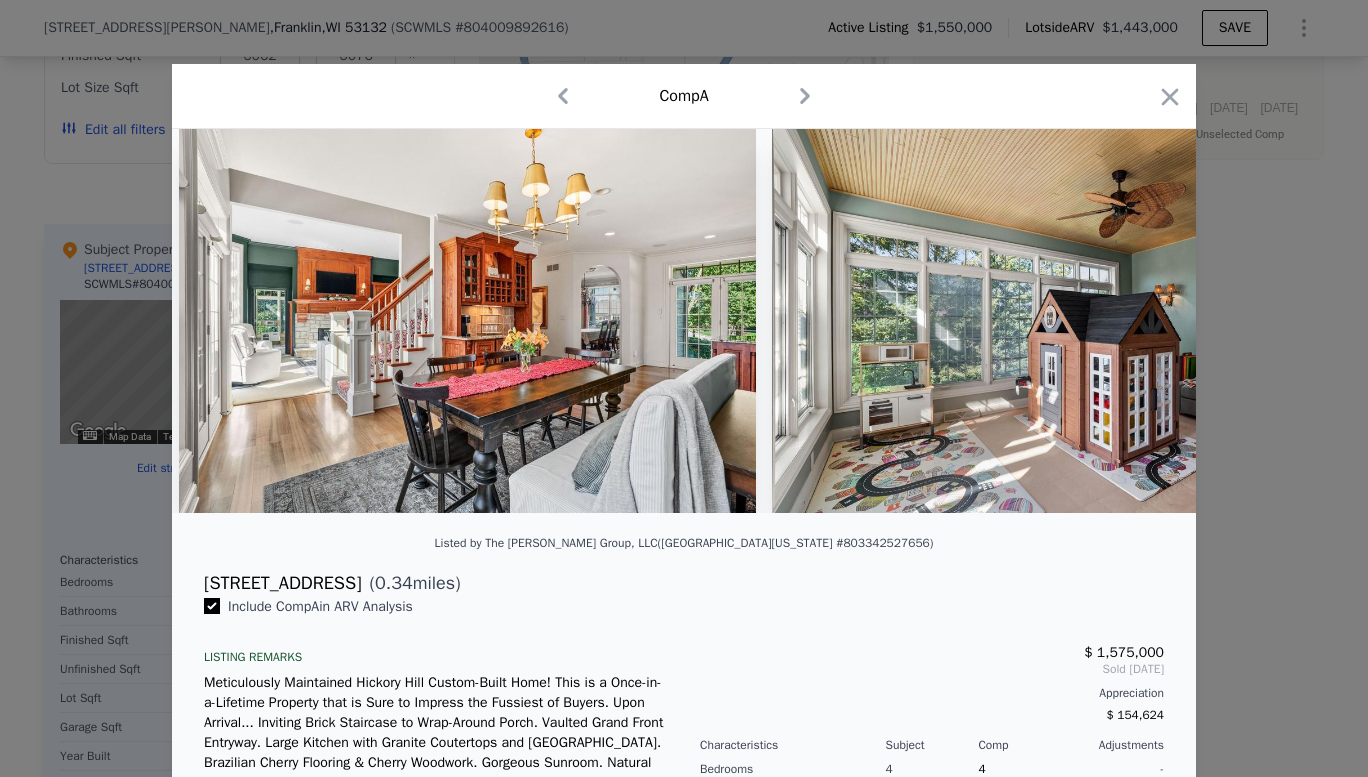 click at bounding box center (1060, 321) 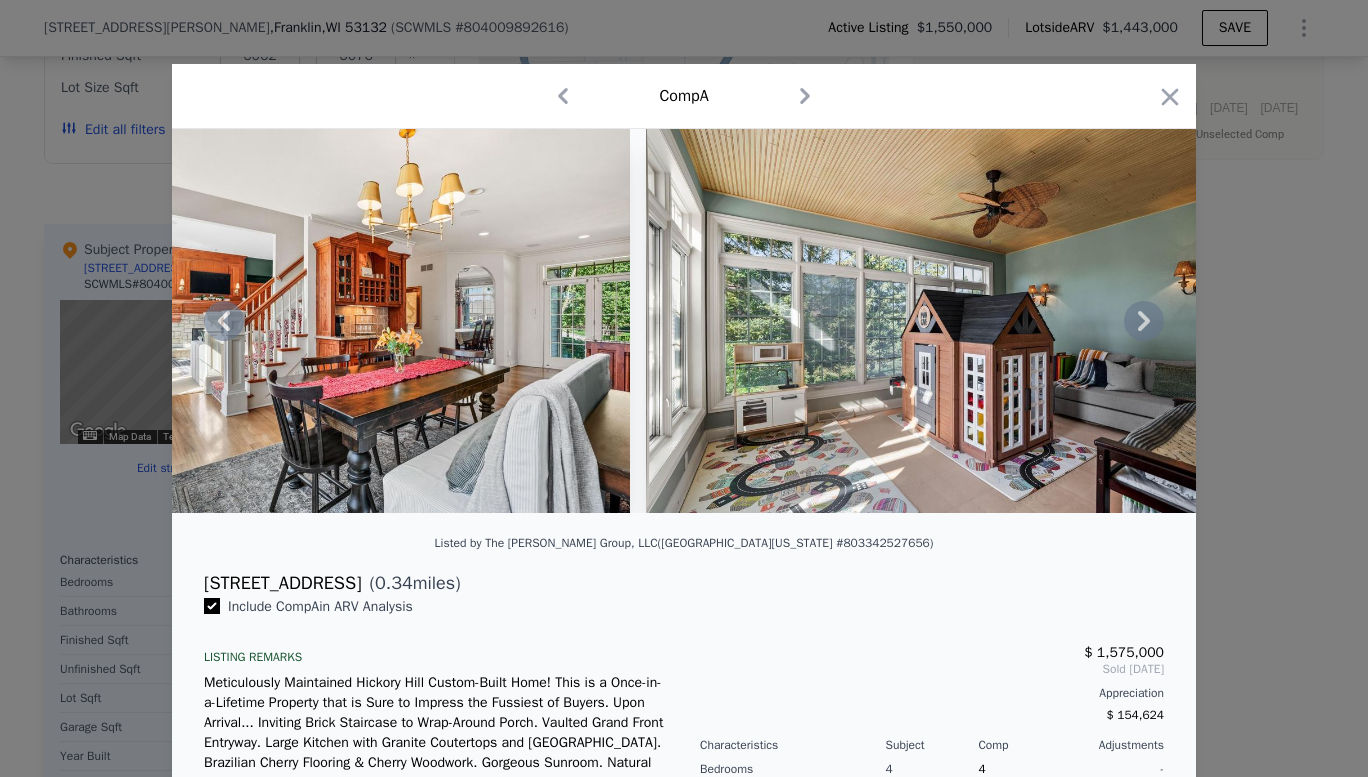 click 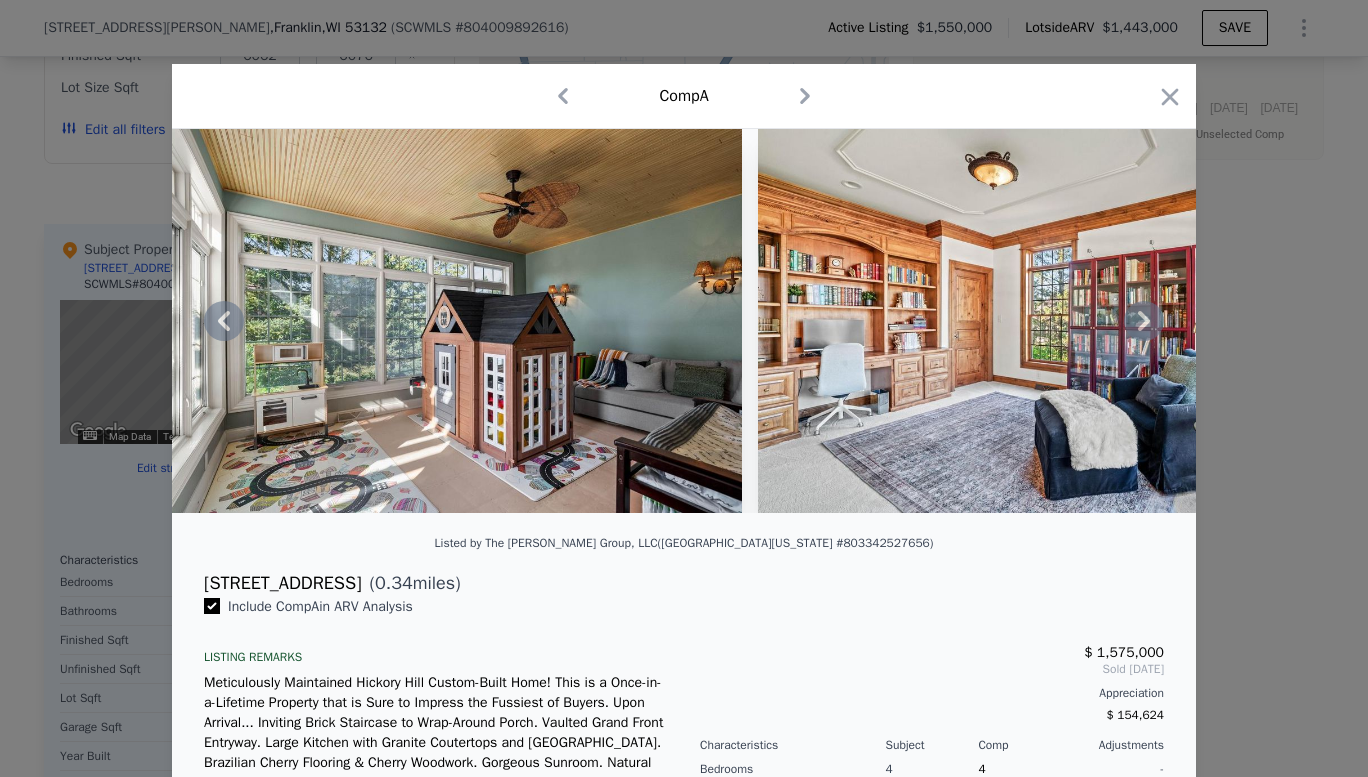 click at bounding box center (684, 321) 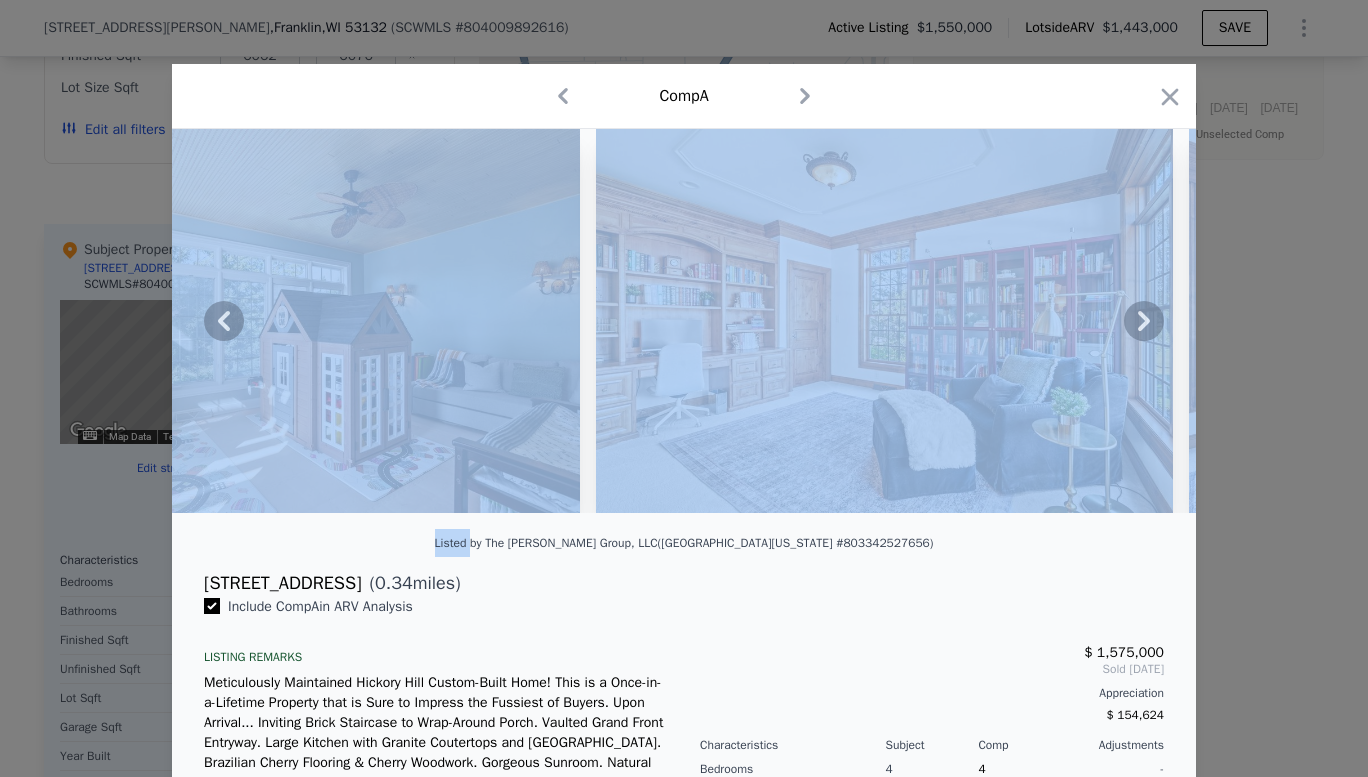 click at bounding box center [884, 321] 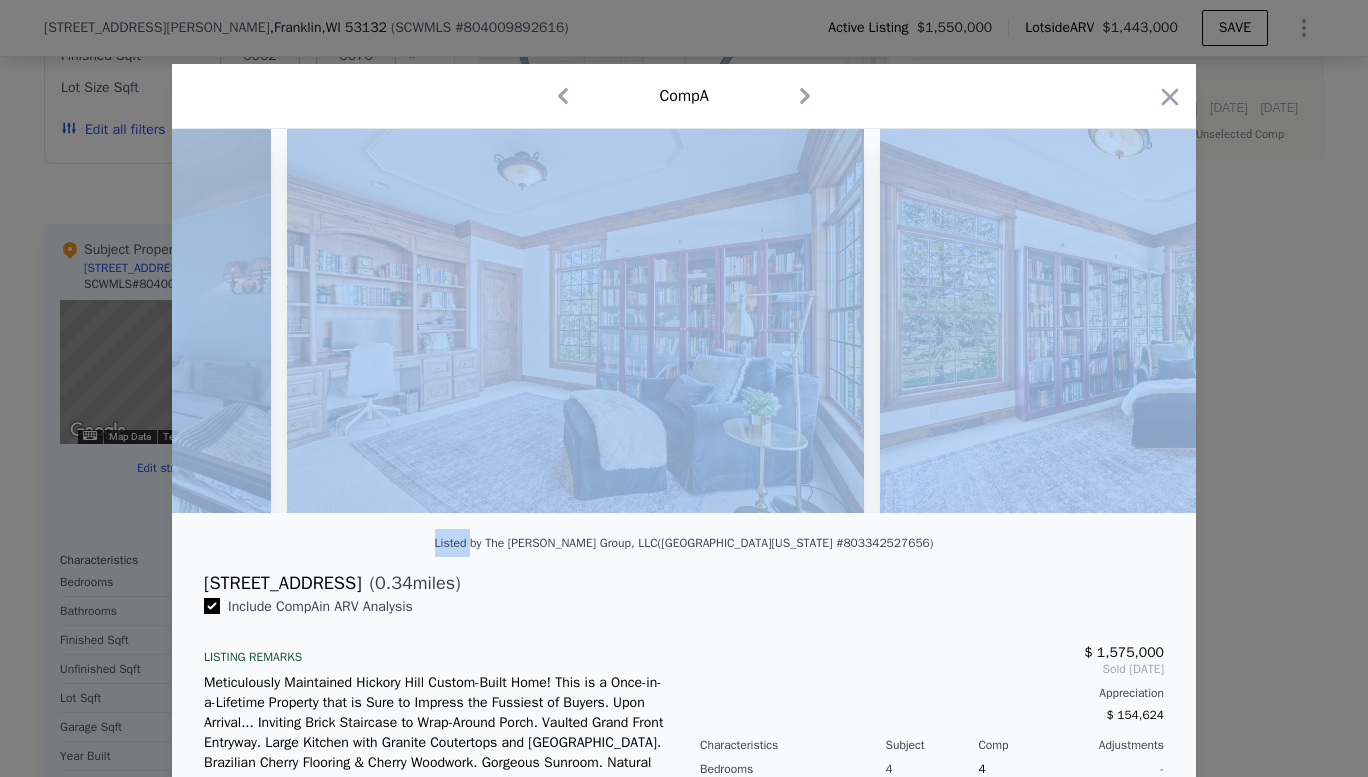 scroll, scrollTop: 0, scrollLeft: 10560, axis: horizontal 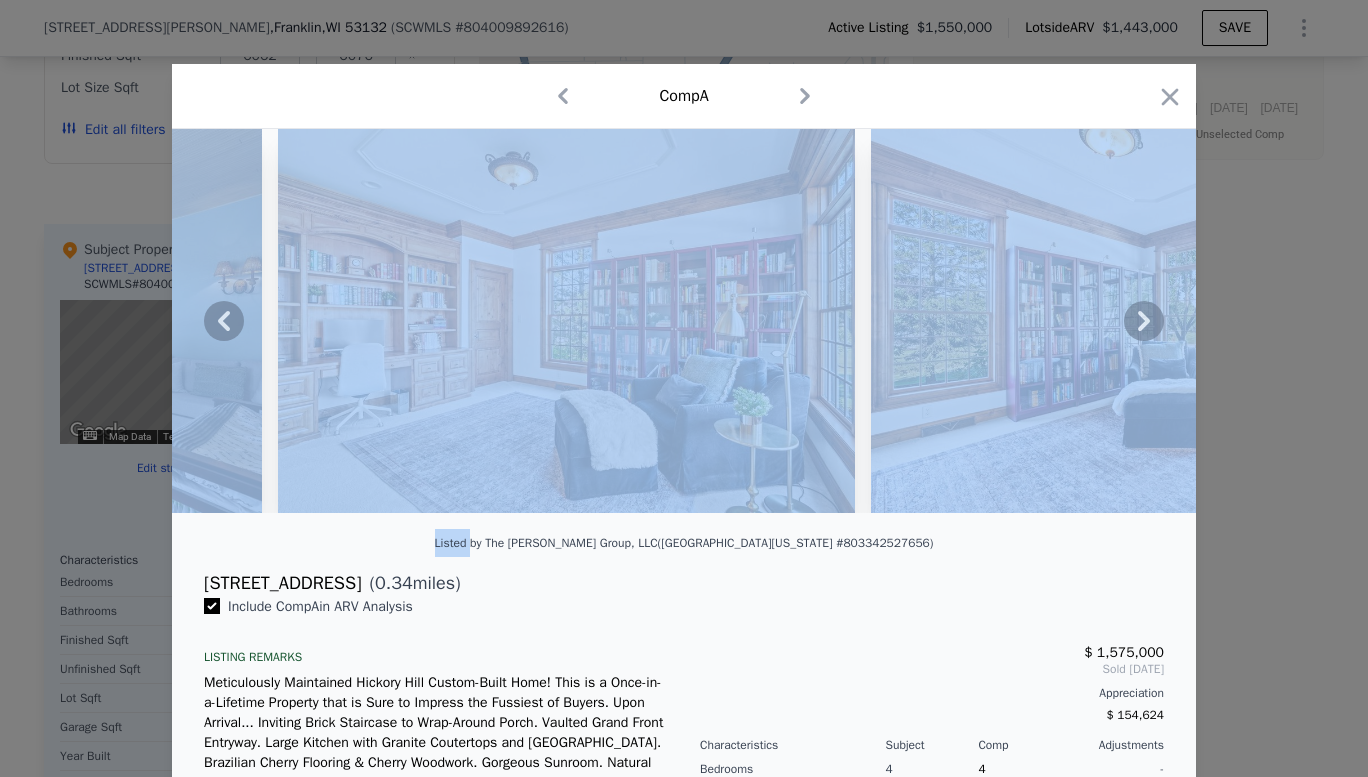 click 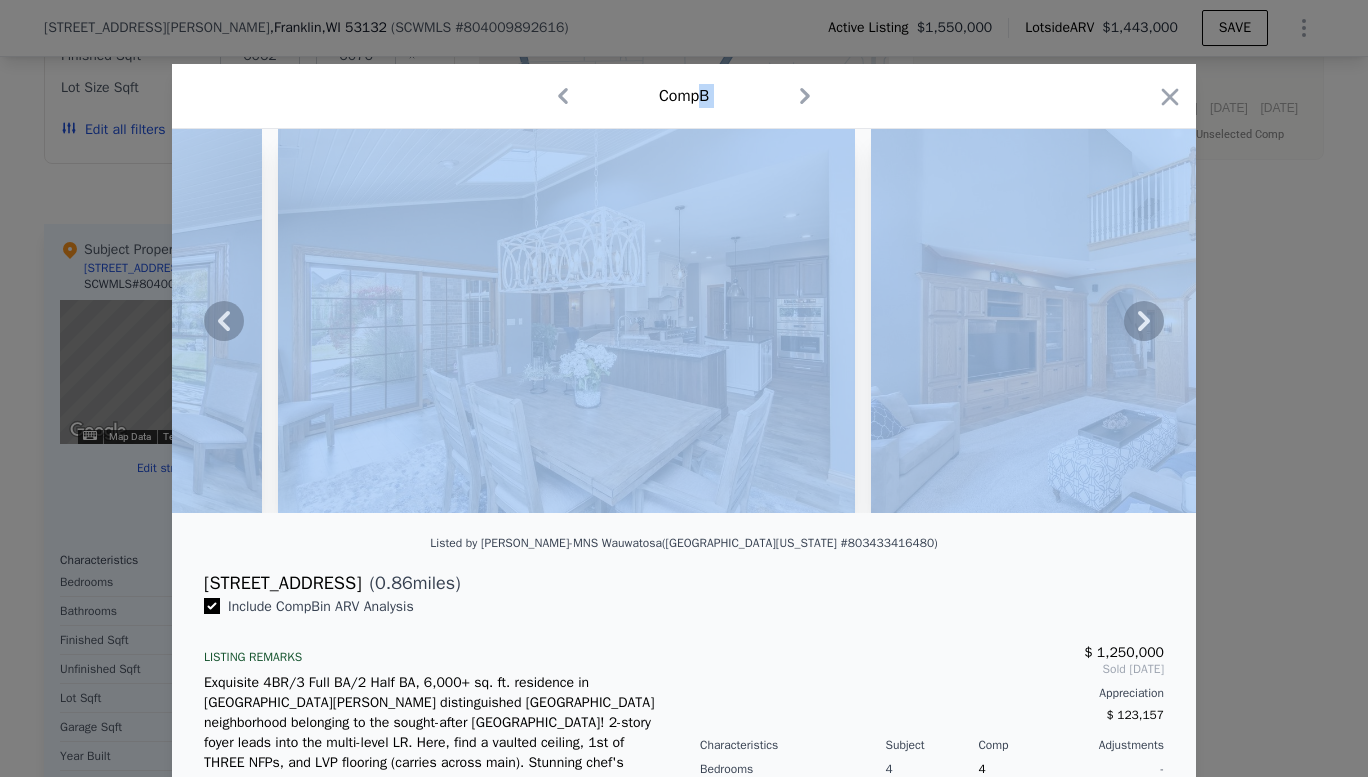scroll, scrollTop: 0, scrollLeft: 656, axis: horizontal 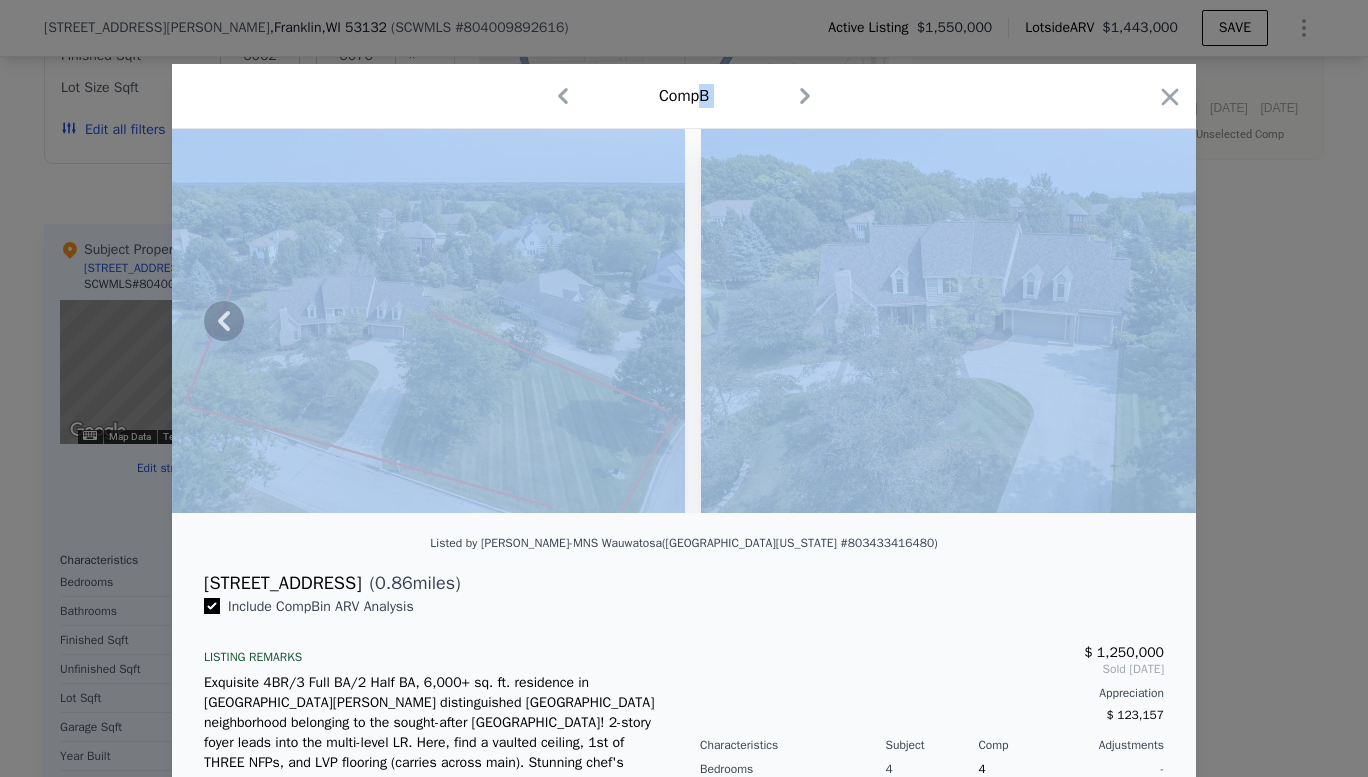 click at bounding box center (989, 321) 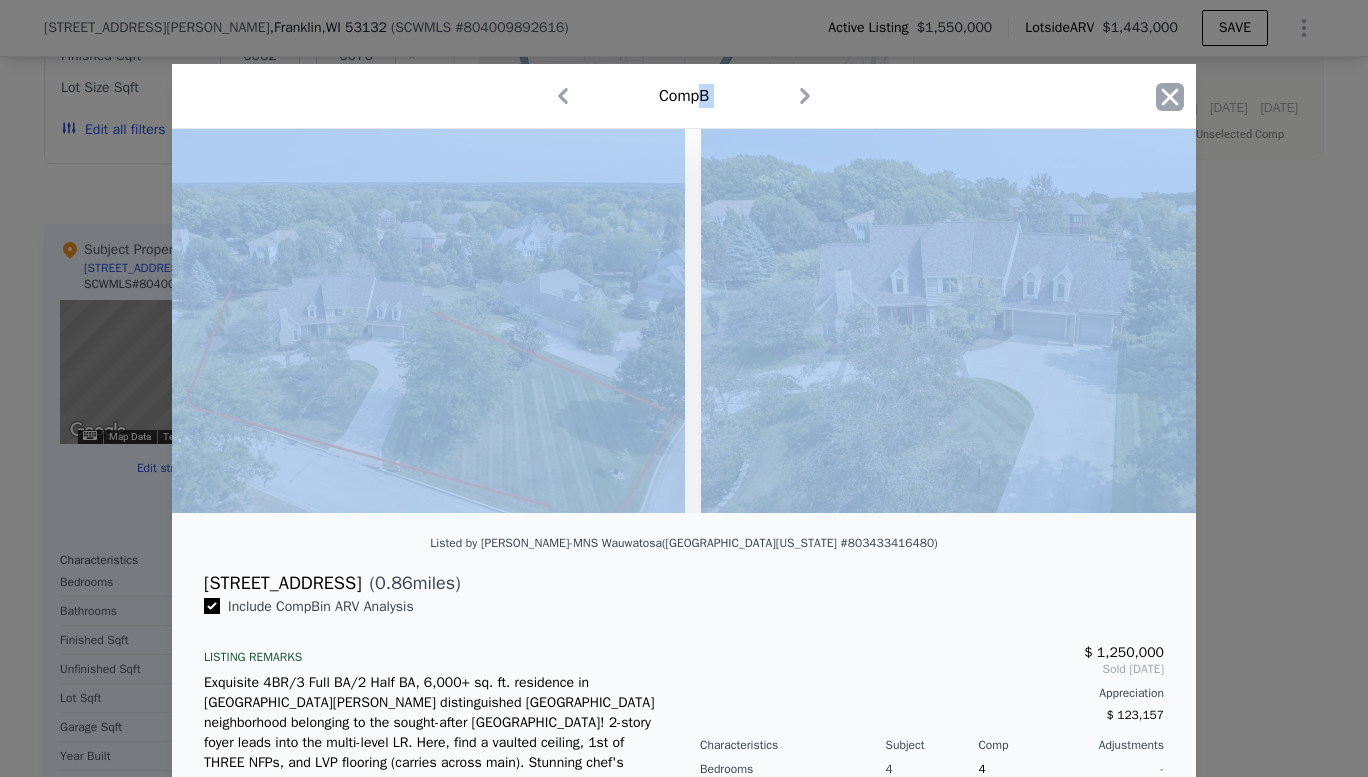 click 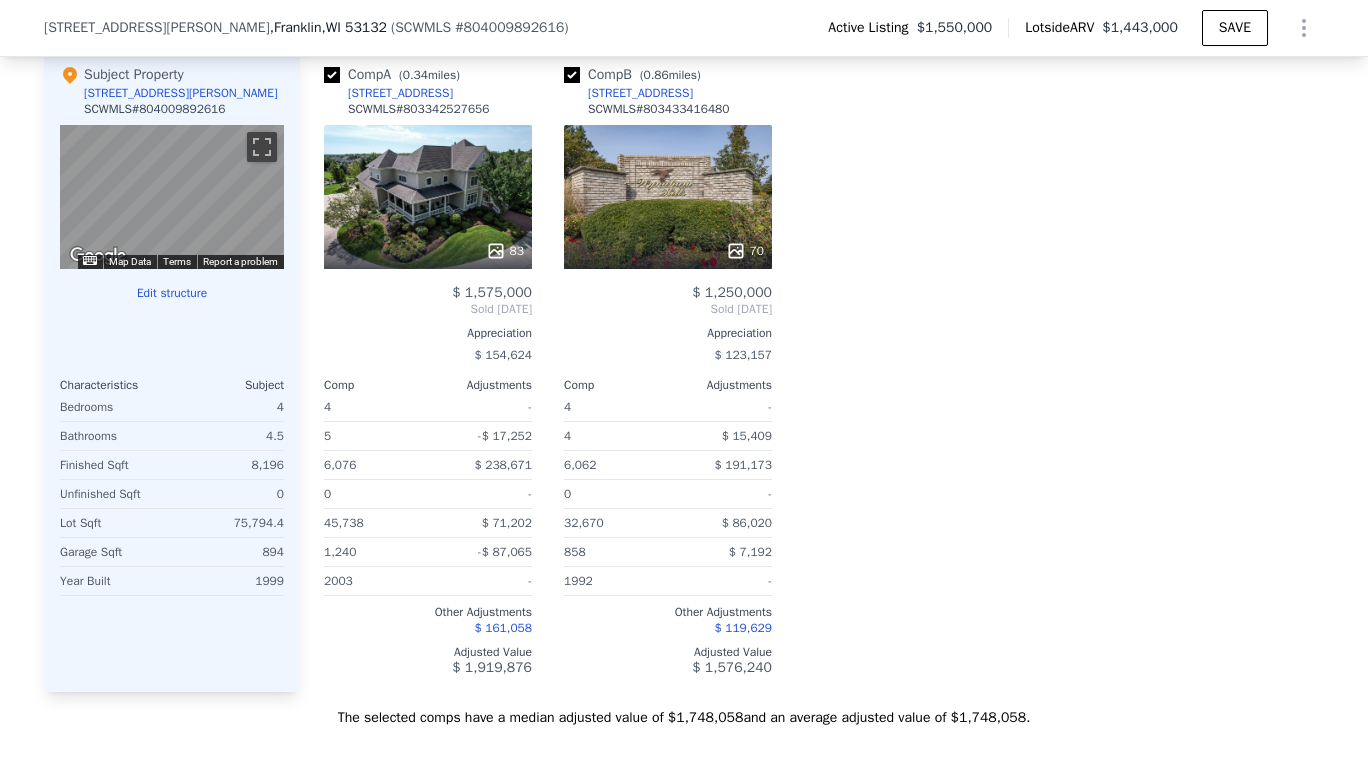 scroll, scrollTop: 2023, scrollLeft: 0, axis: vertical 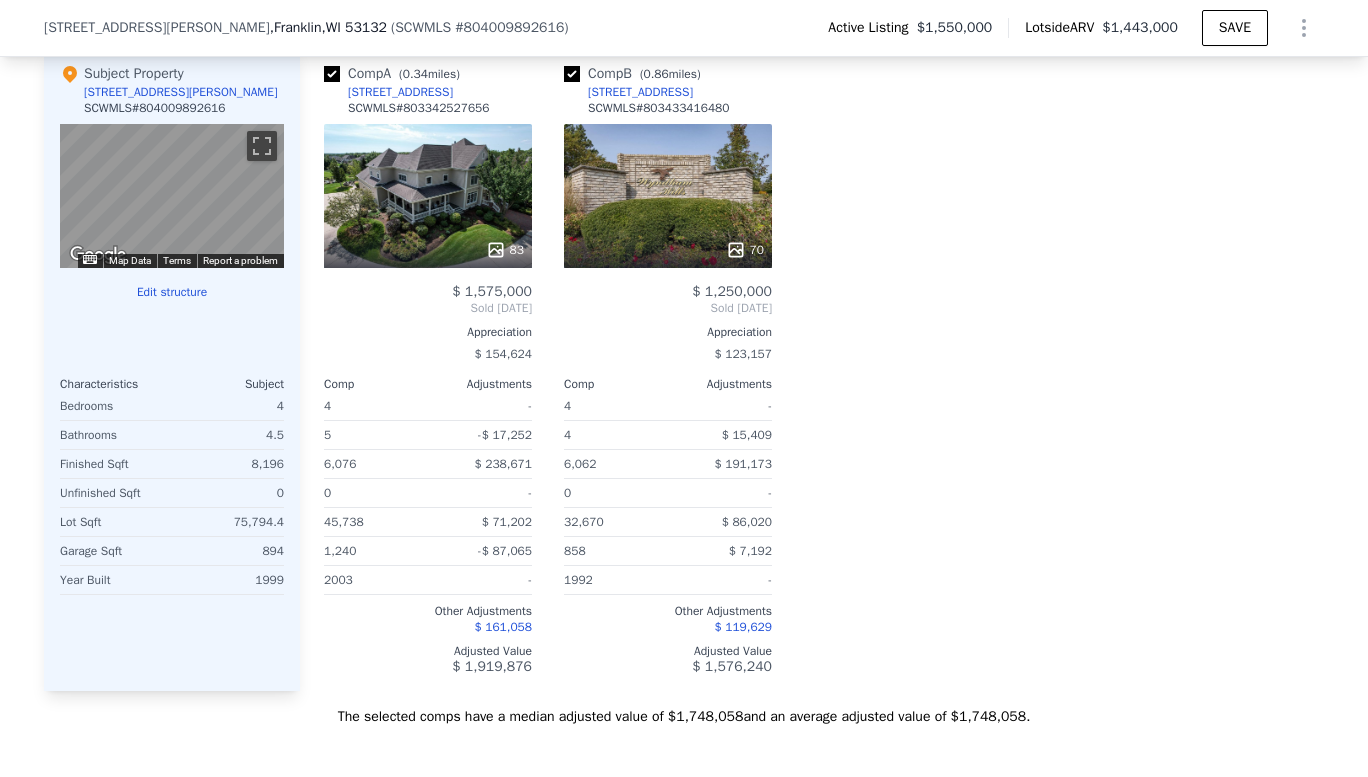 click on "[STREET_ADDRESS]" at bounding box center (400, 92) 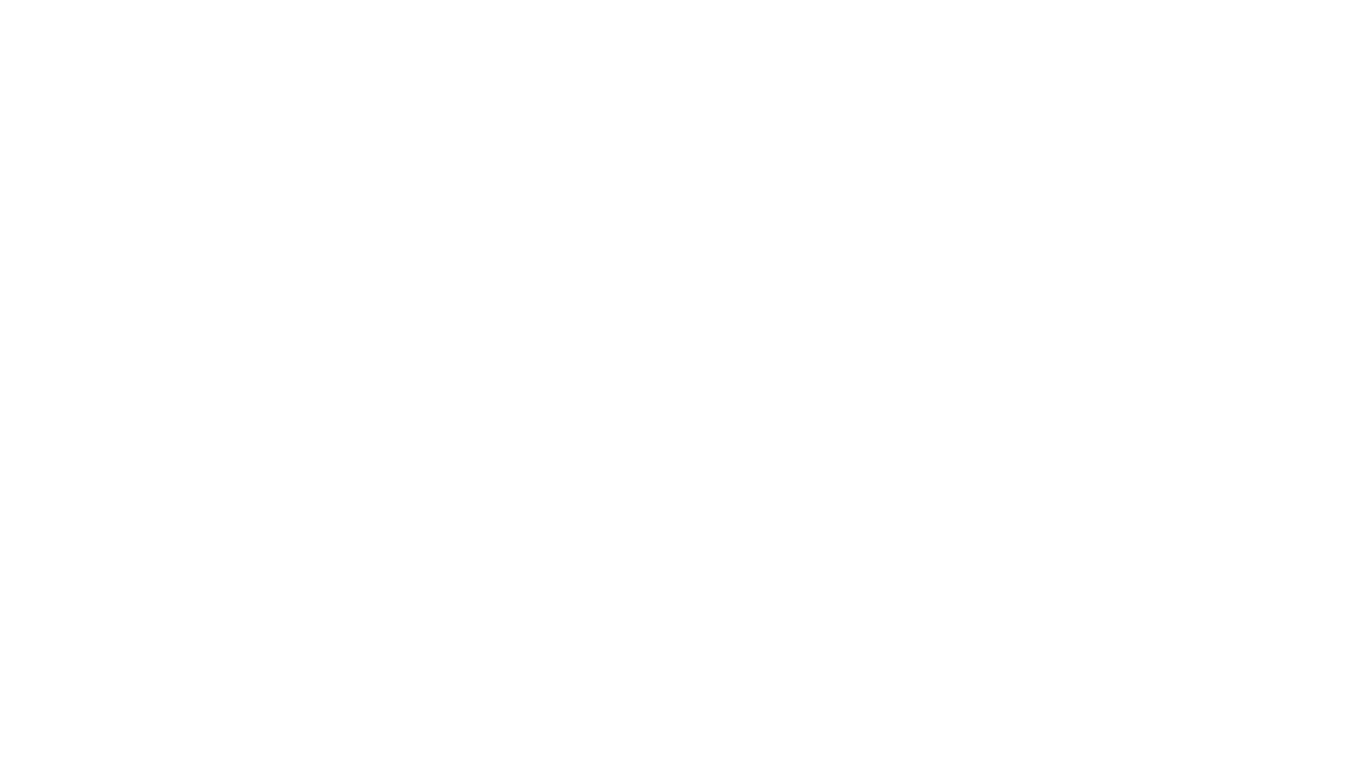 scroll, scrollTop: 0, scrollLeft: 0, axis: both 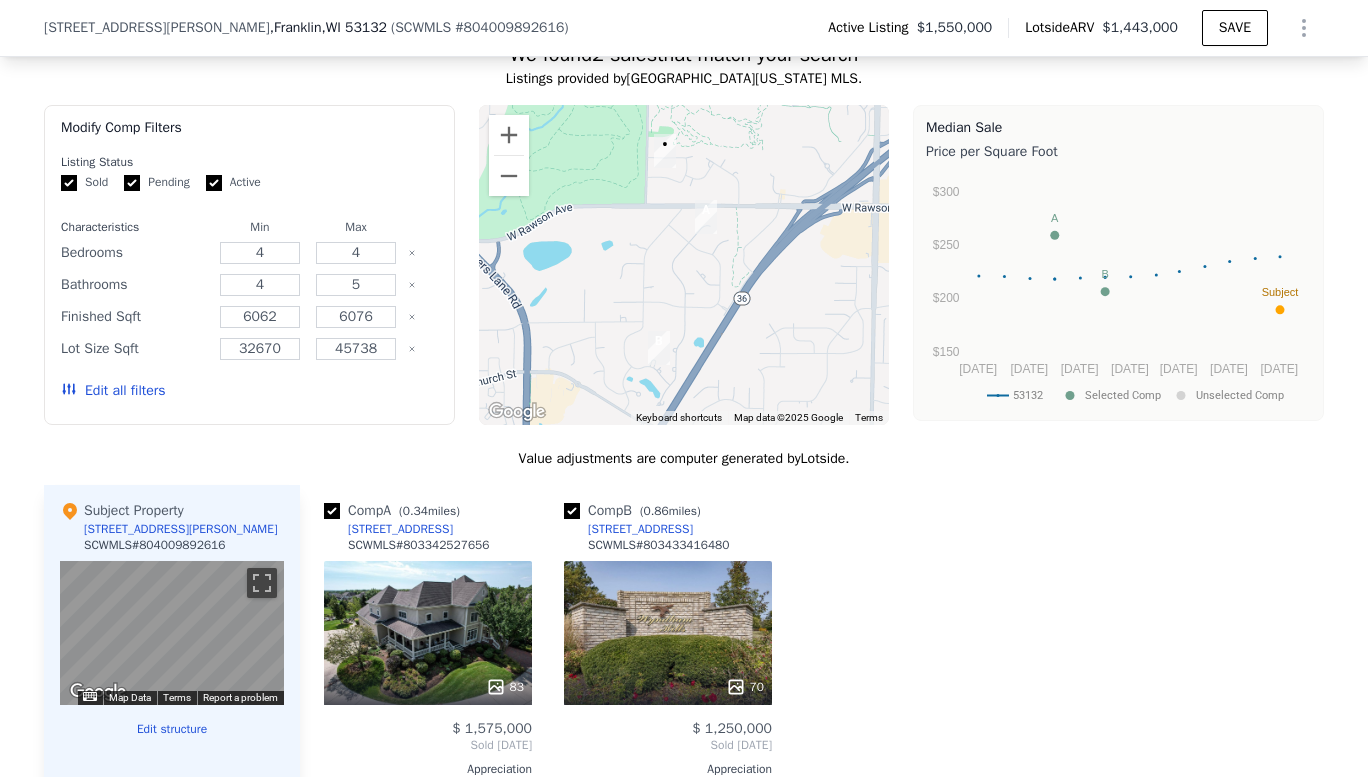 click on "Pending" at bounding box center [132, 183] 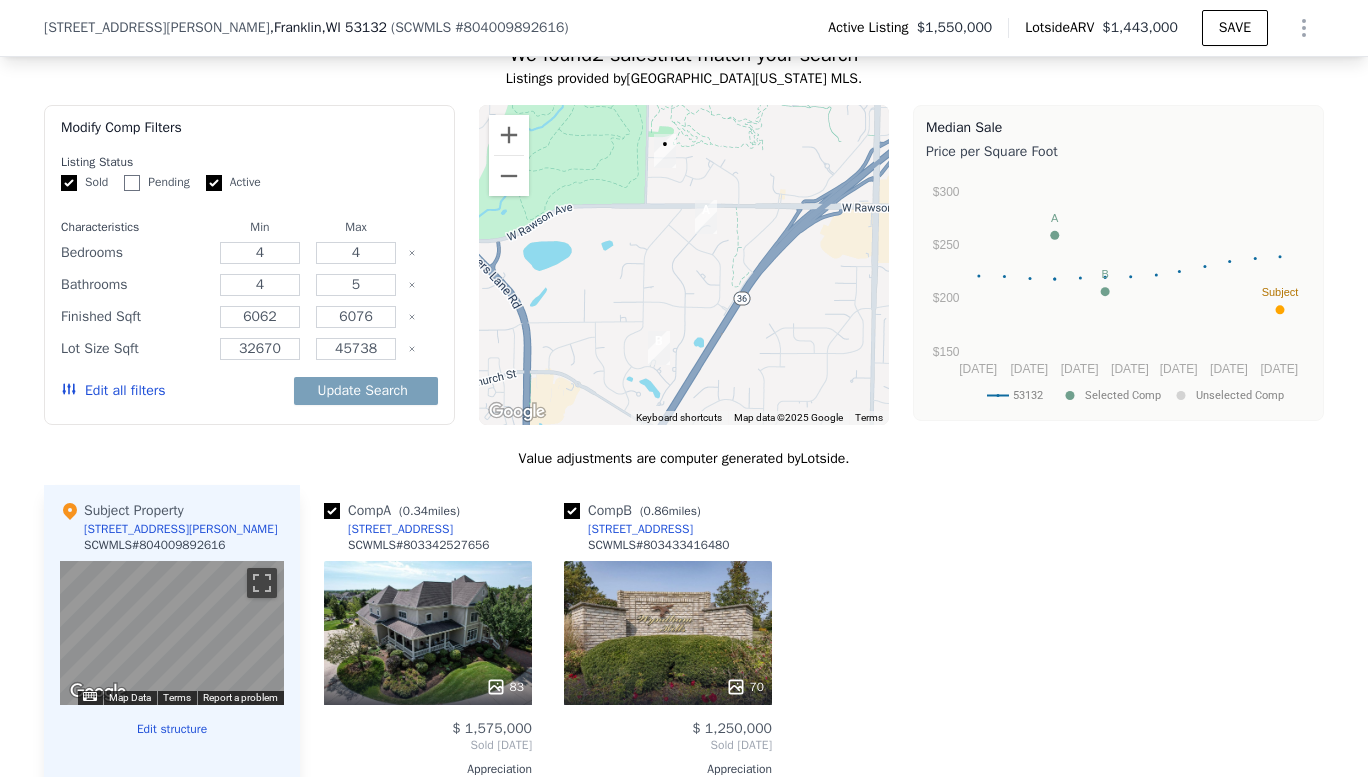 click on "Active" at bounding box center [214, 183] 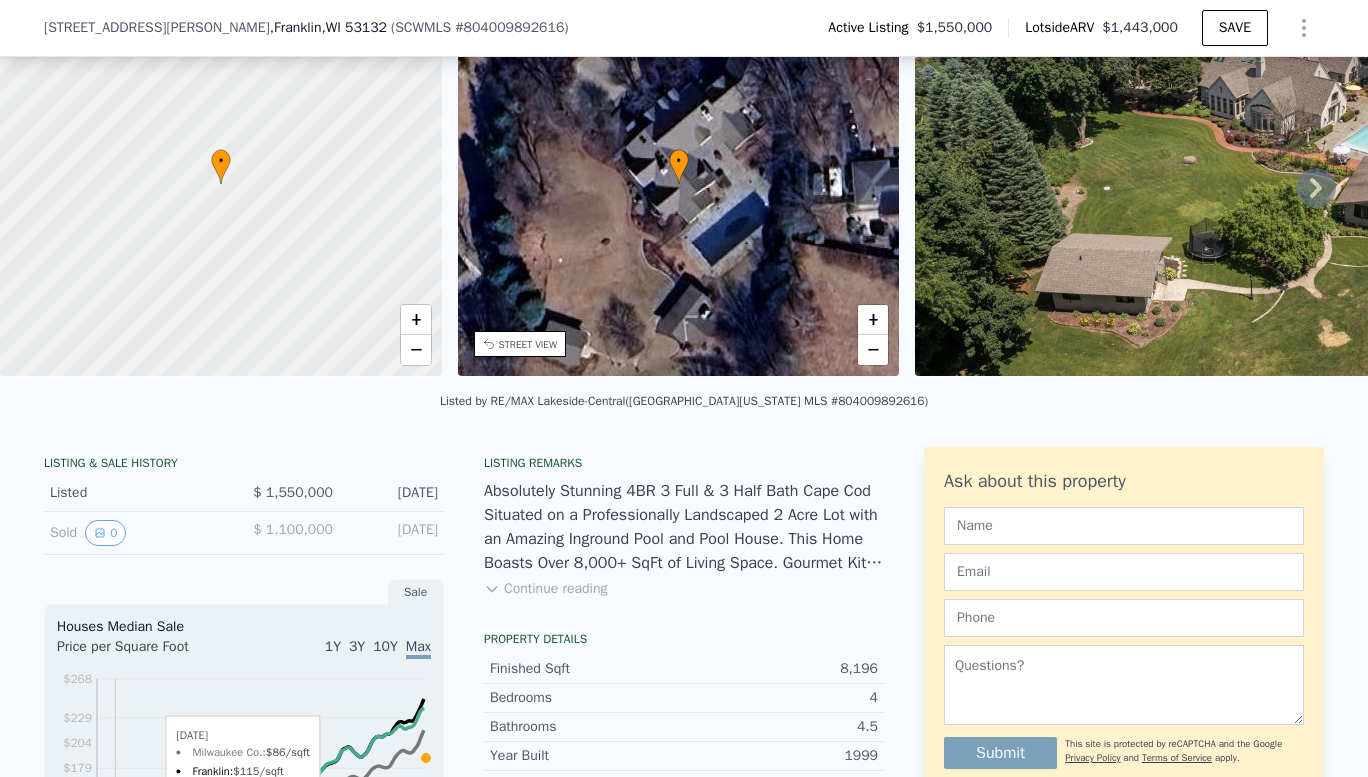 scroll, scrollTop: 119, scrollLeft: 0, axis: vertical 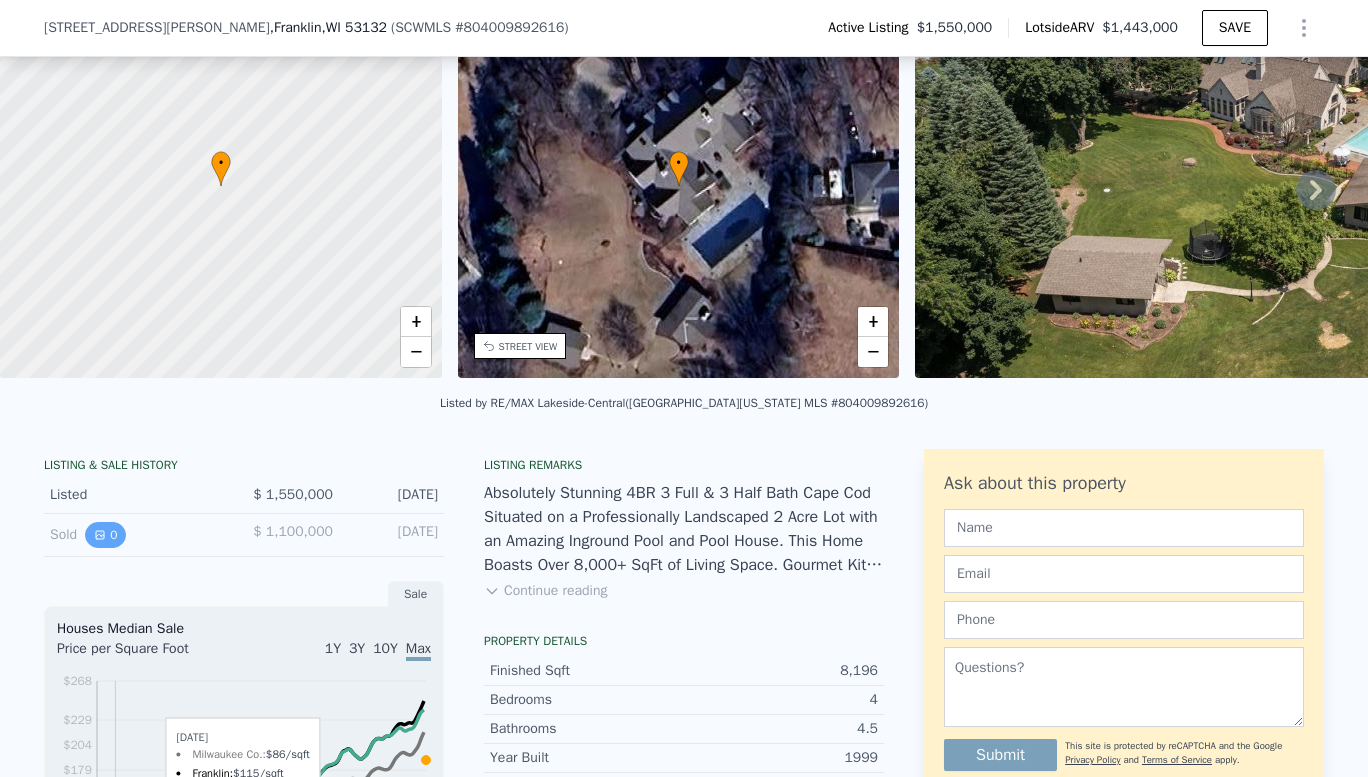 click on "0" at bounding box center (105, 535) 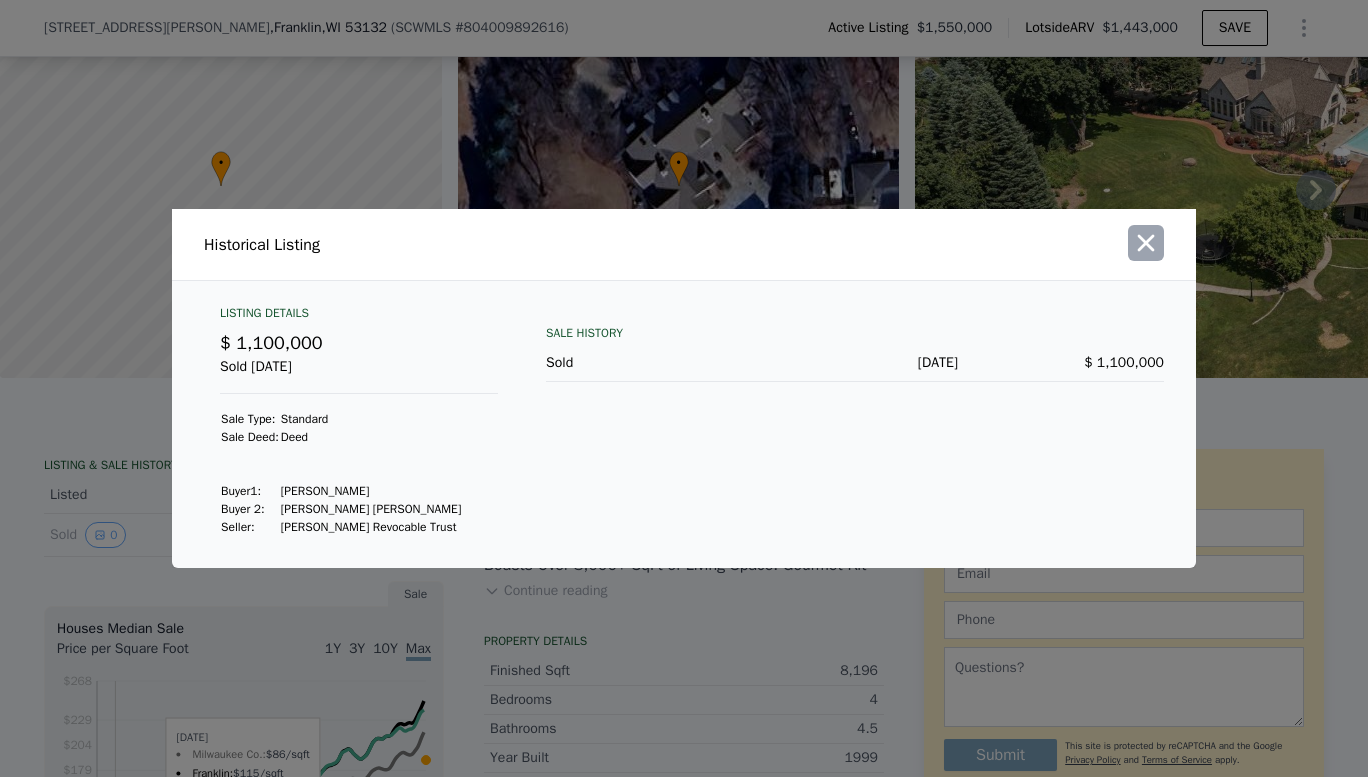 click 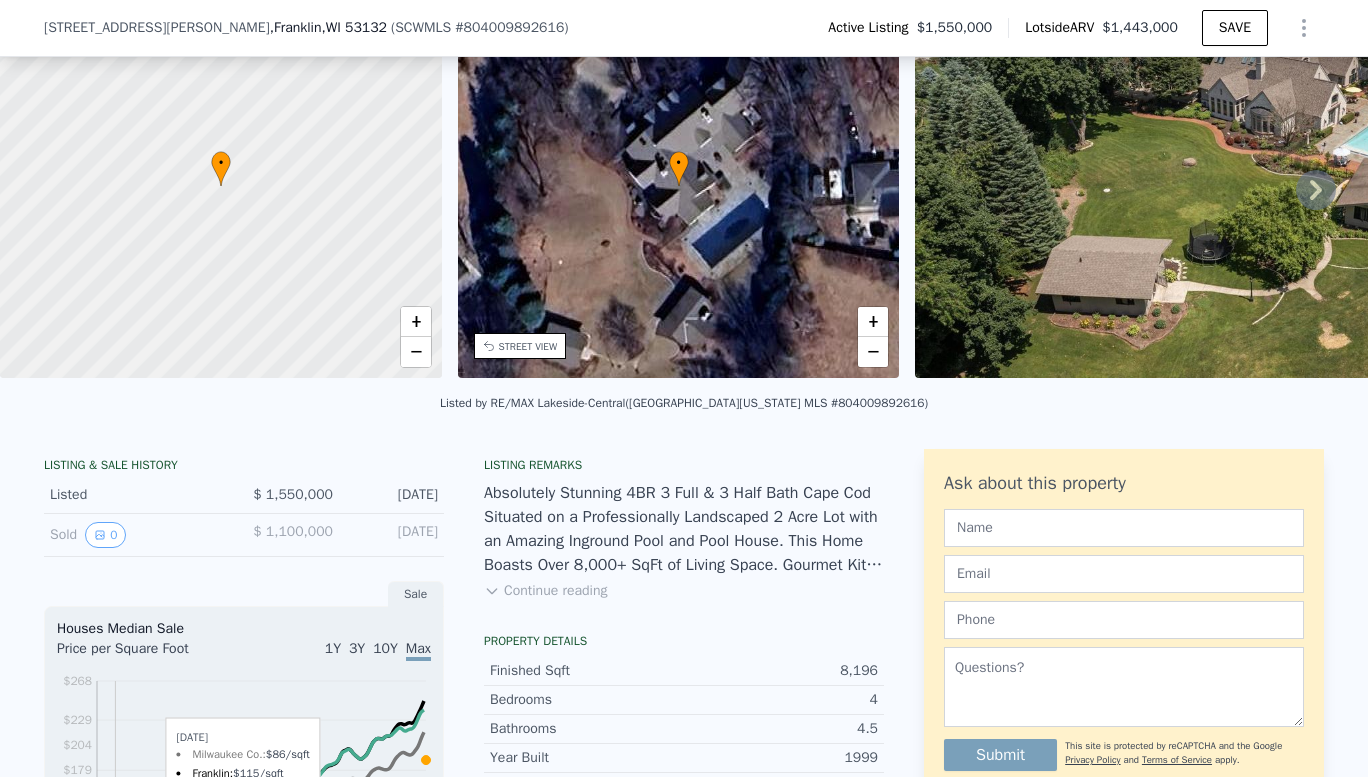click on "•
+ −" at bounding box center (679, 186) 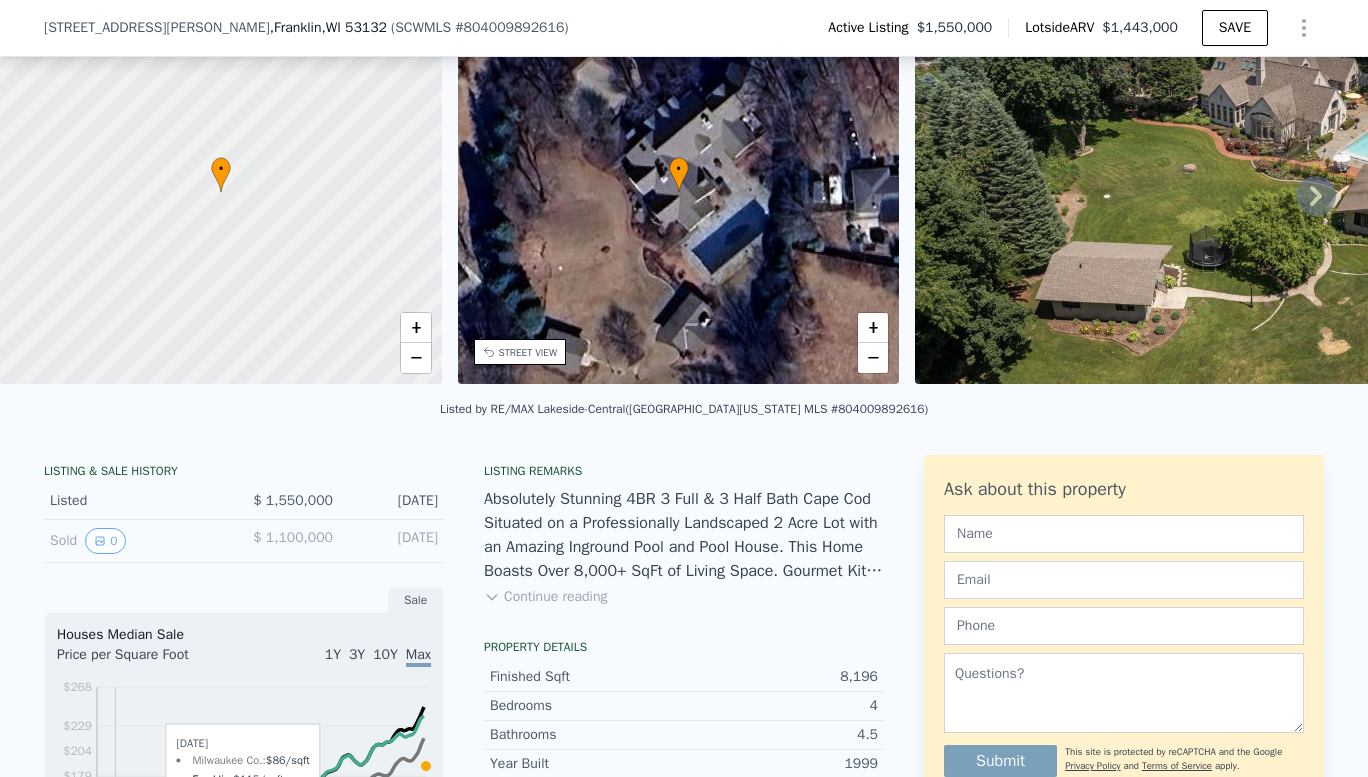 click 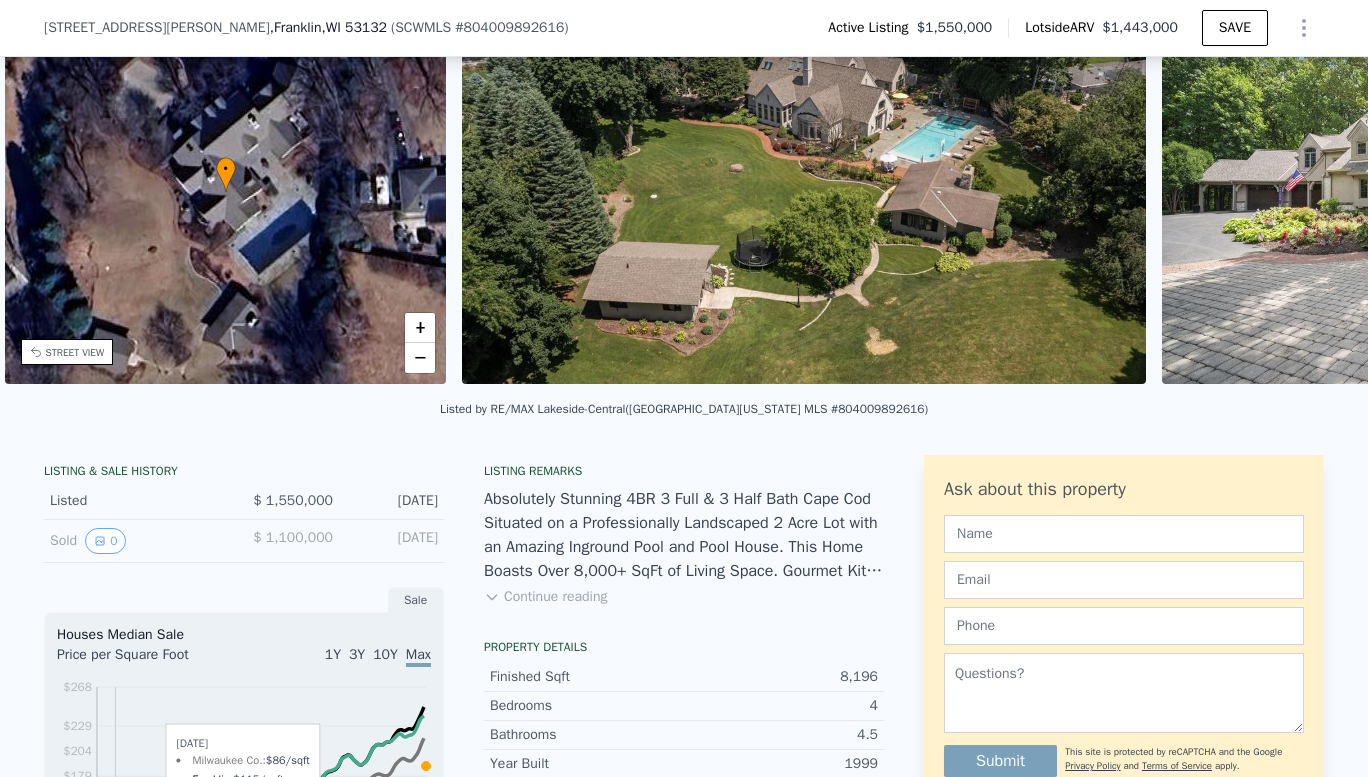 scroll, scrollTop: 0, scrollLeft: 465, axis: horizontal 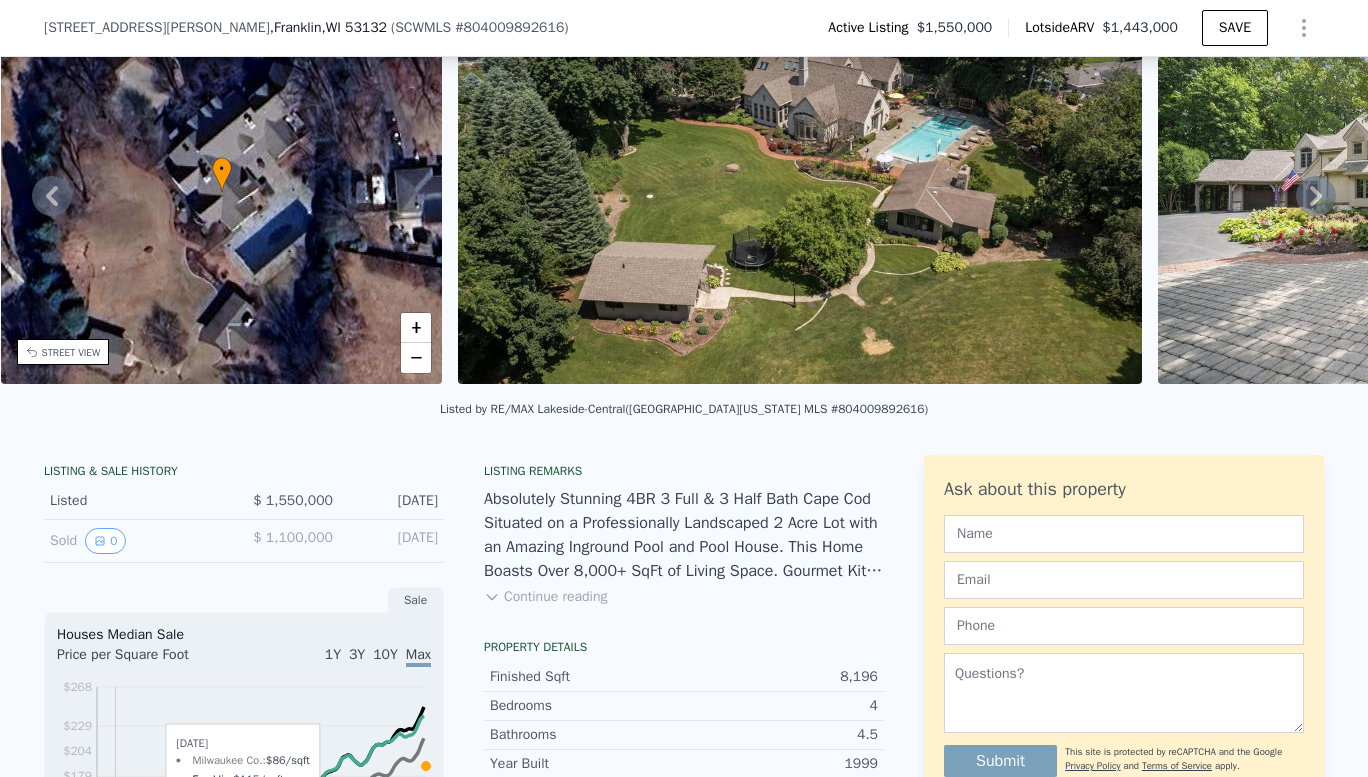 click 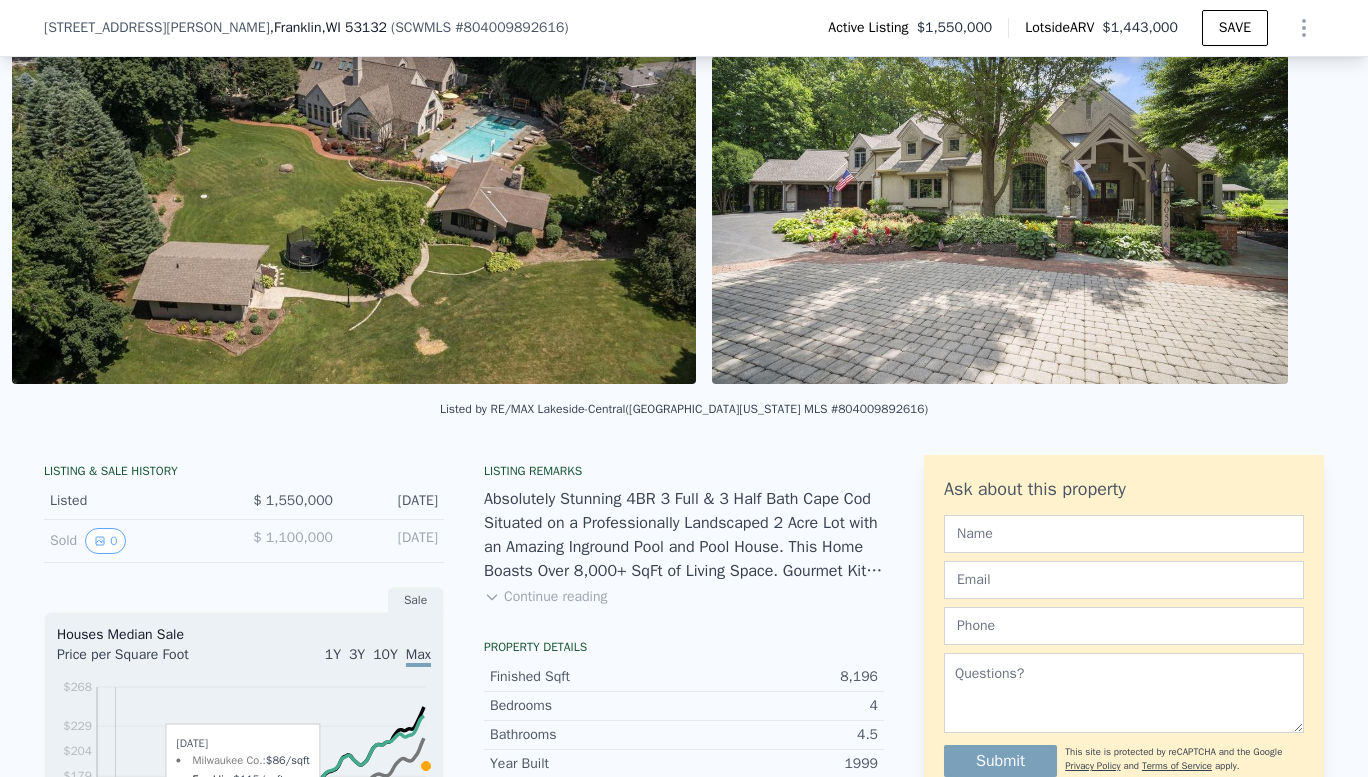 scroll, scrollTop: 0, scrollLeft: 915, axis: horizontal 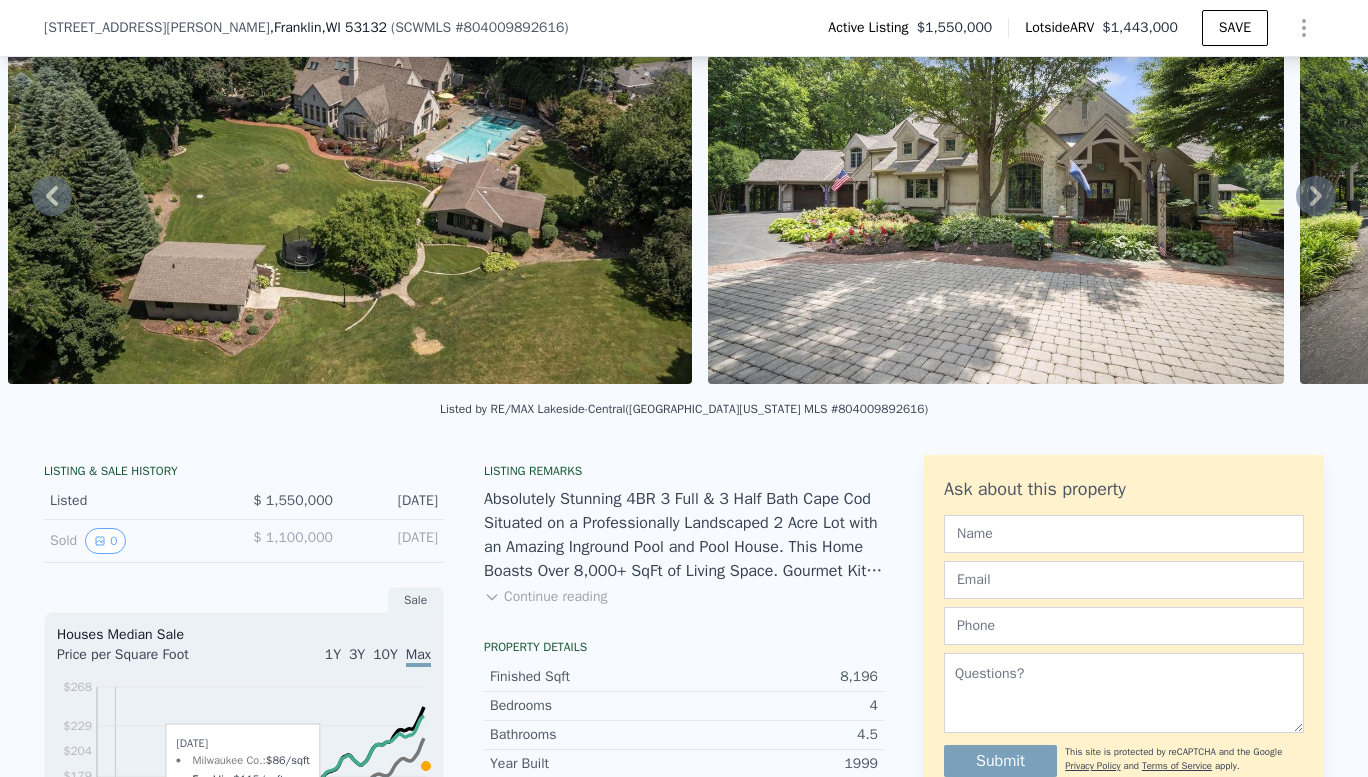 click 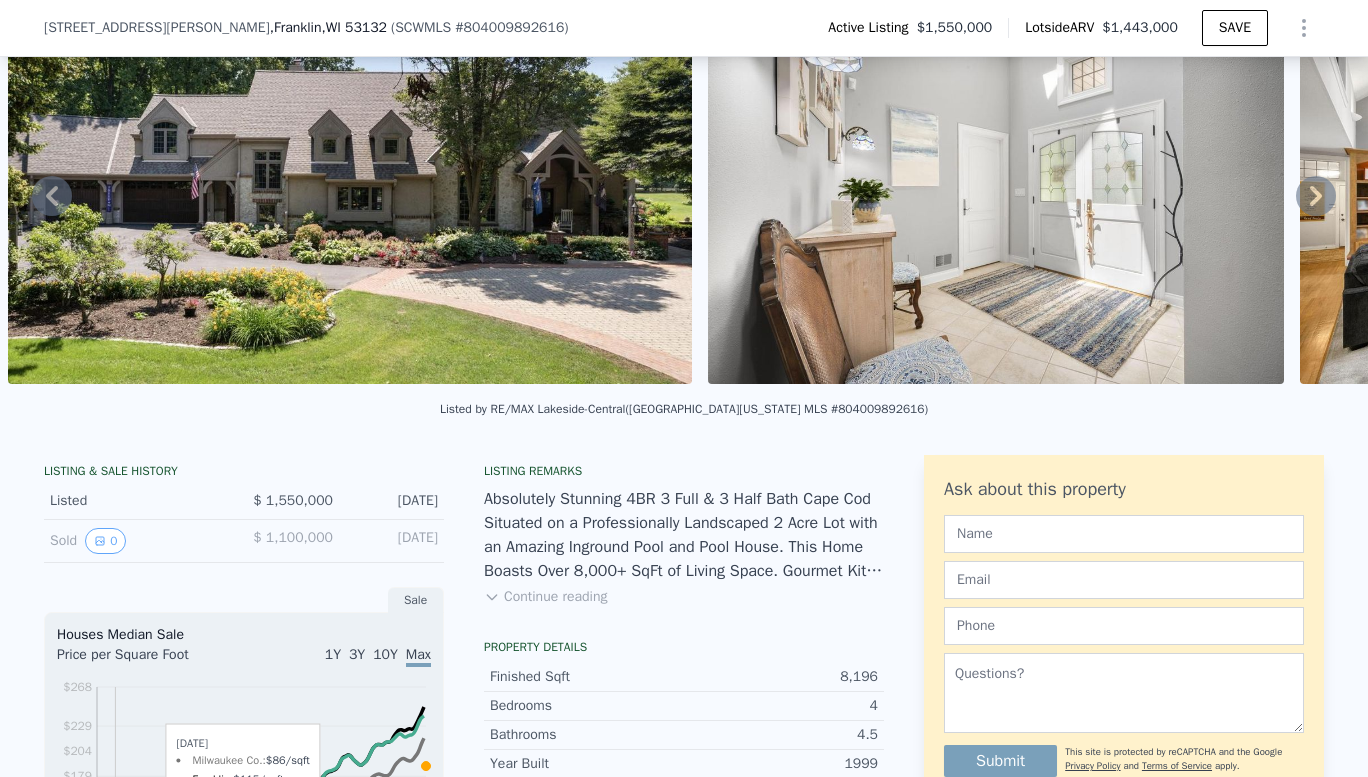 click 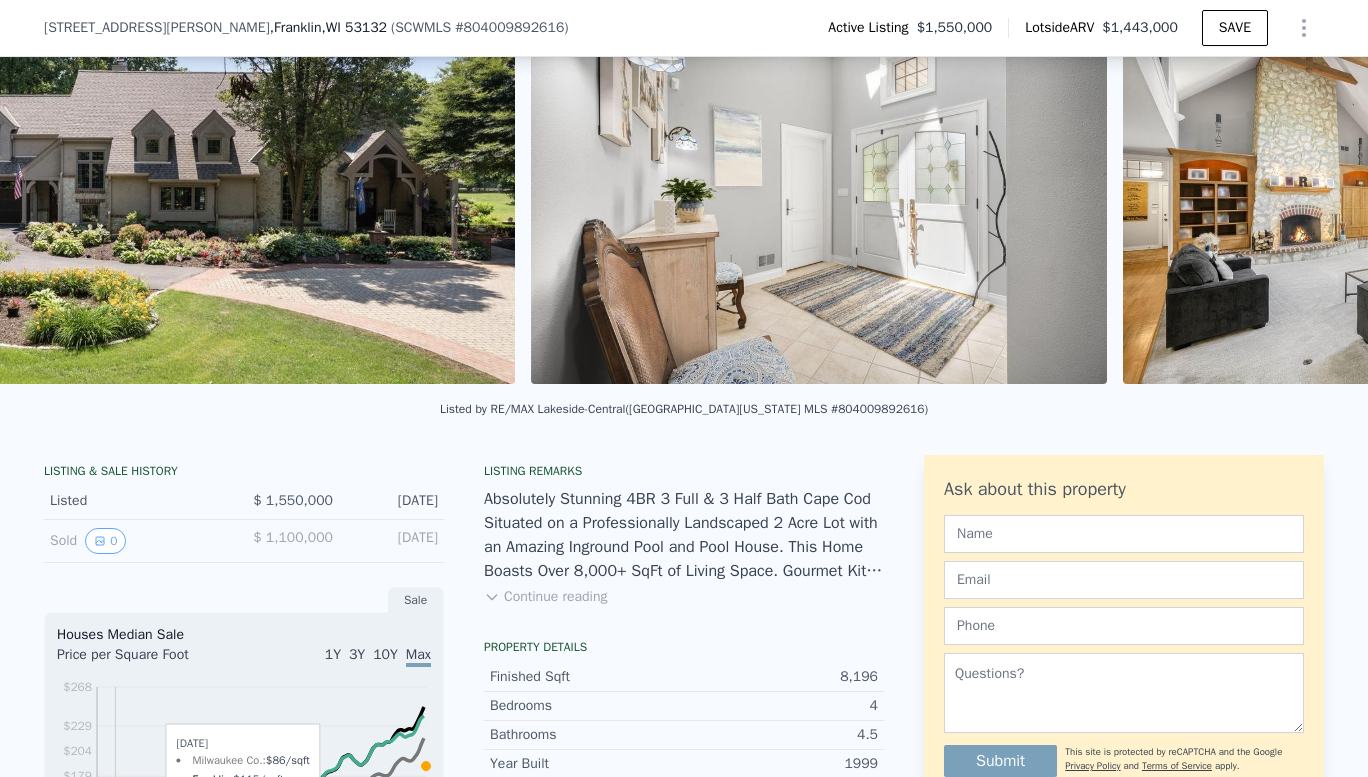 click at bounding box center [1411, 192] 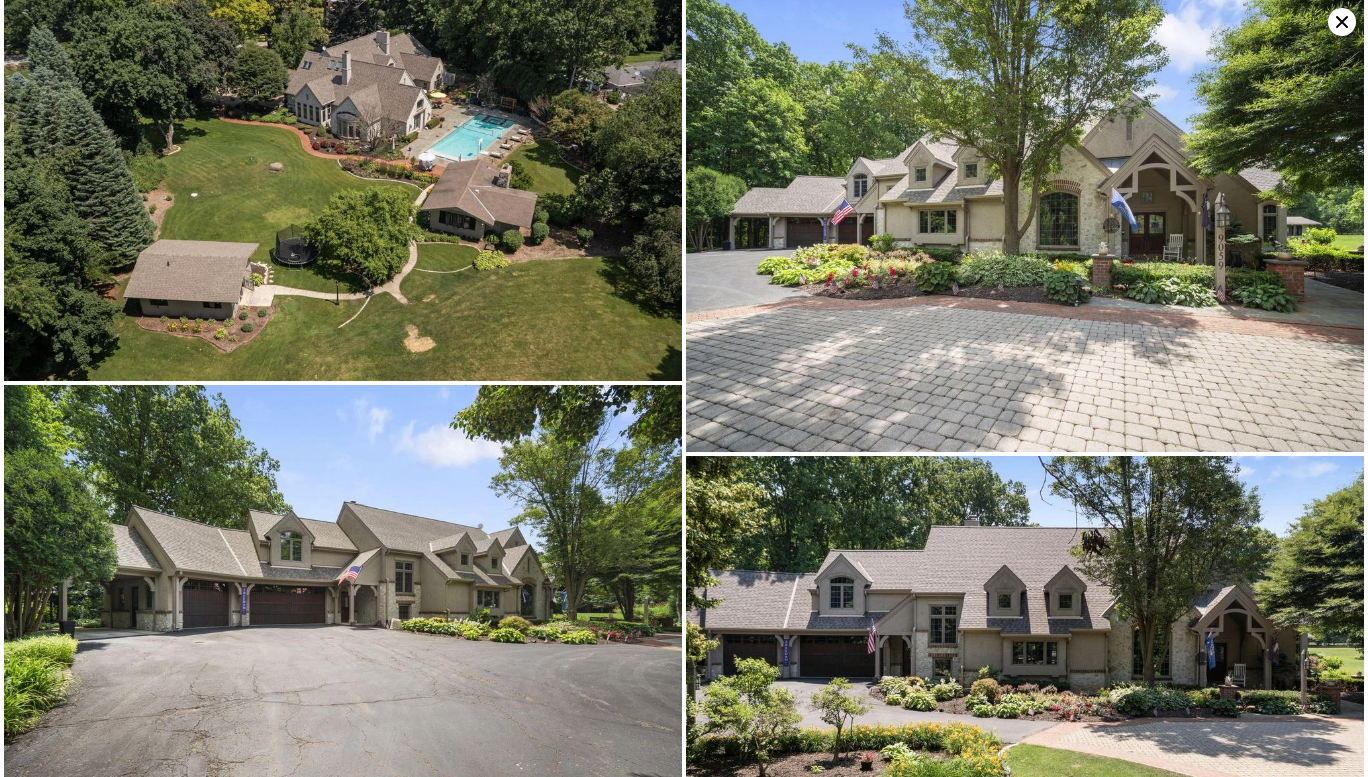 click at bounding box center [1025, 226] 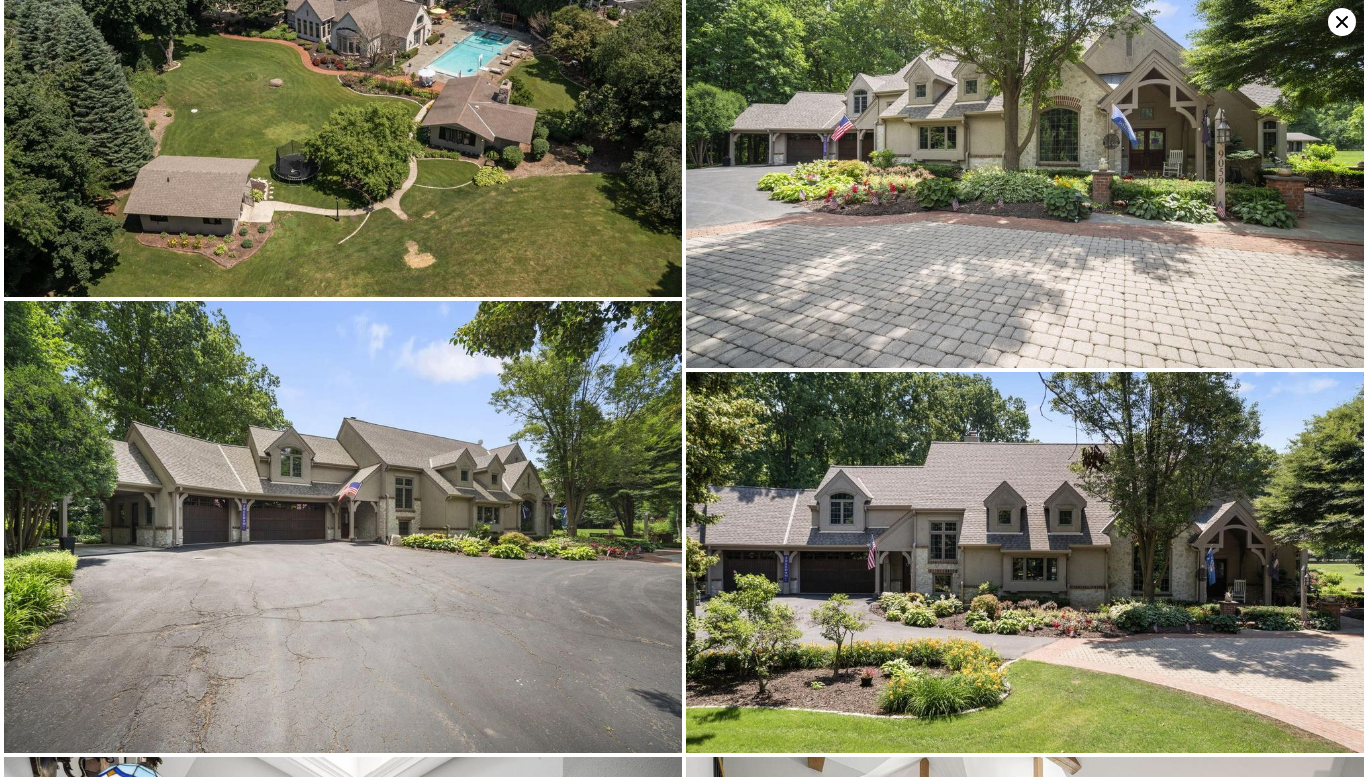scroll, scrollTop: 0, scrollLeft: 3498, axis: horizontal 